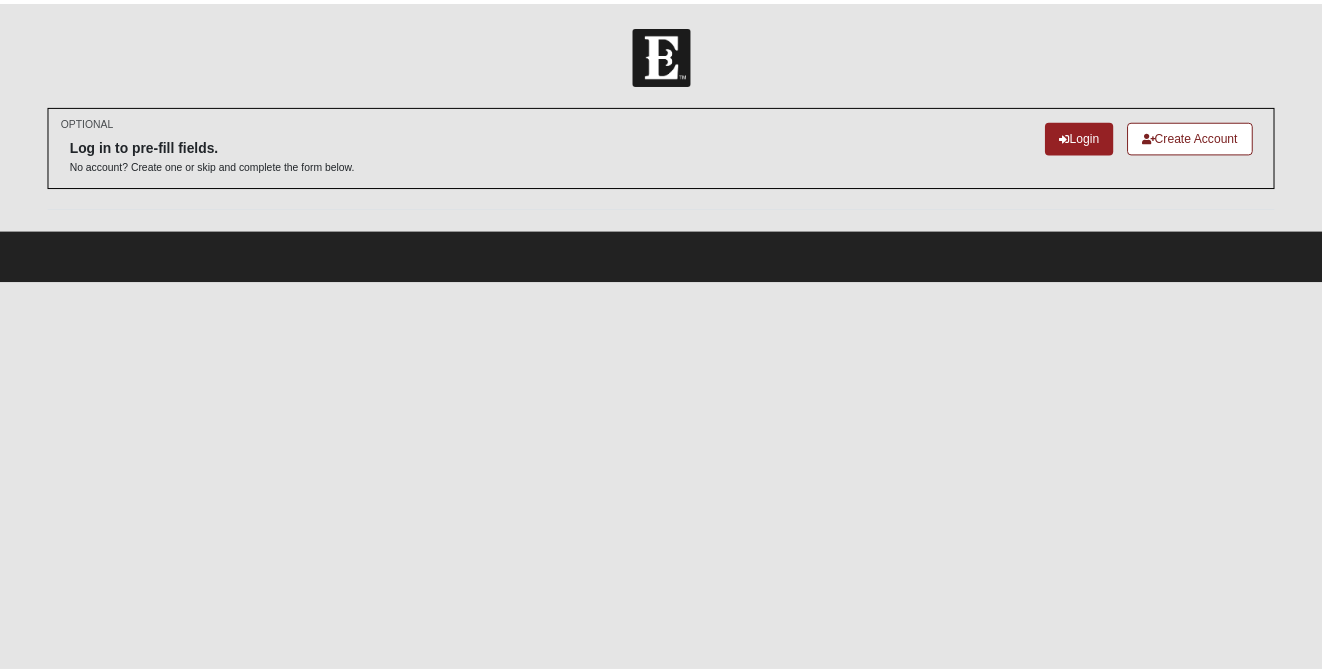 scroll, scrollTop: 0, scrollLeft: 0, axis: both 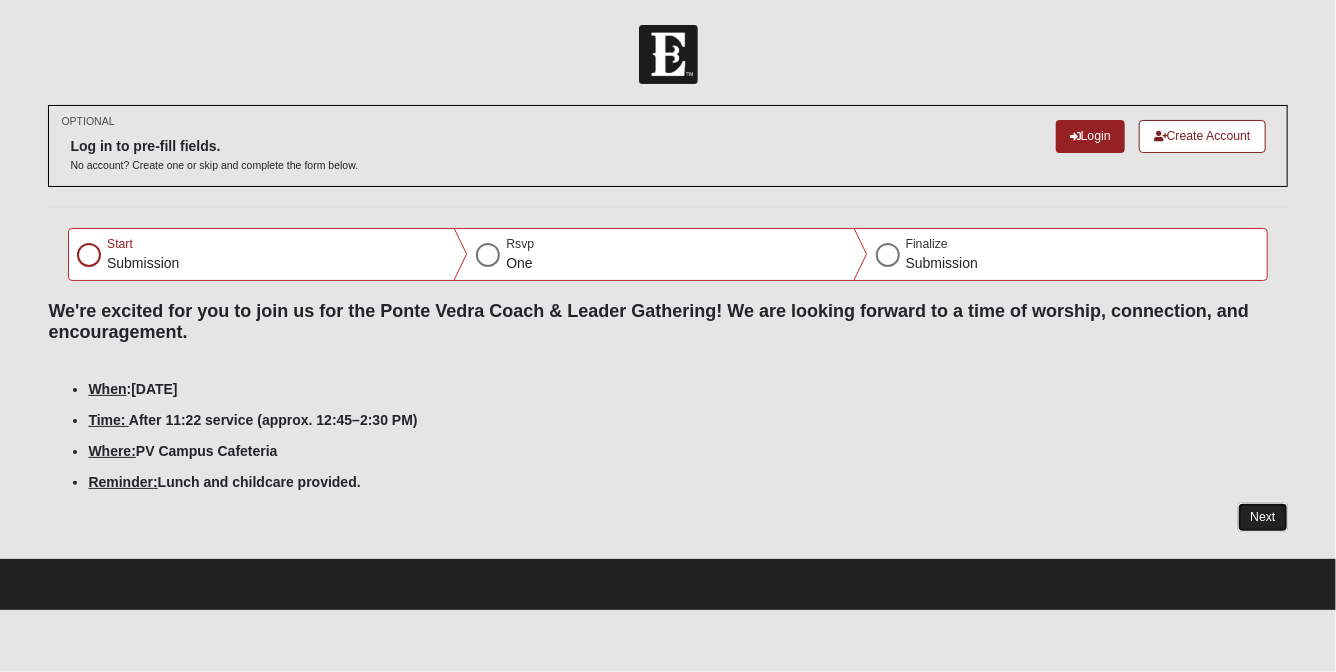 click on "Next" at bounding box center (1262, 517) 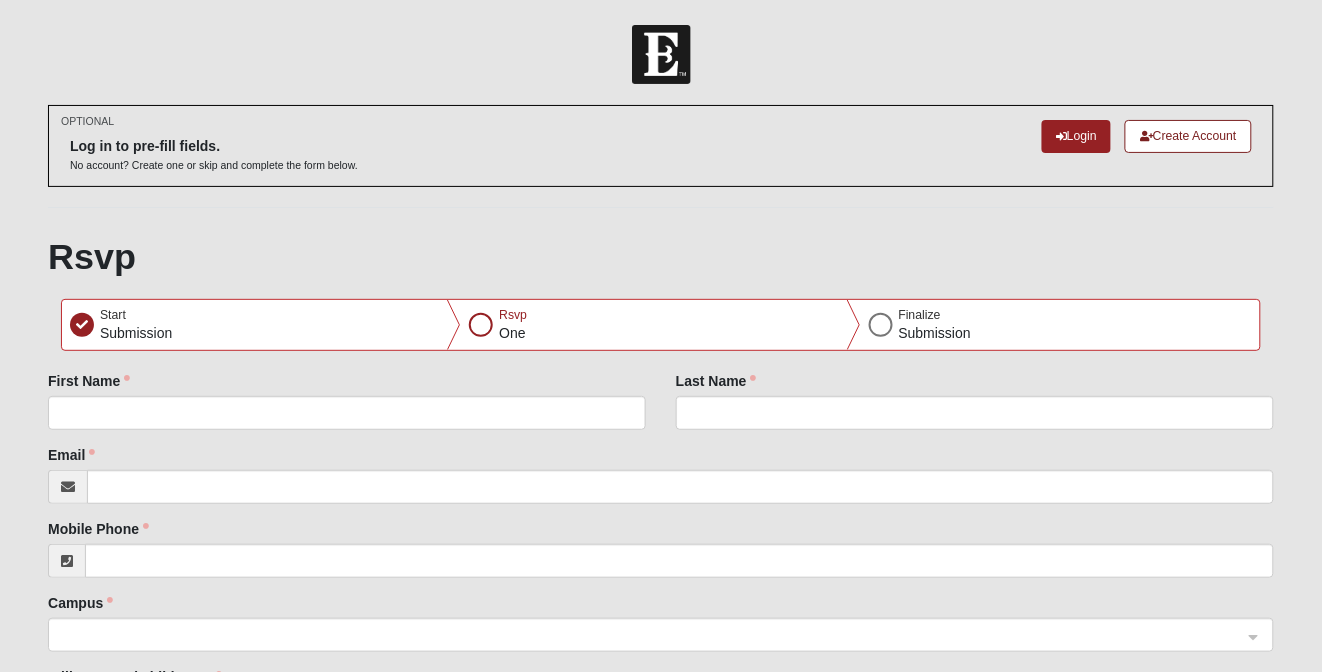 scroll, scrollTop: 163, scrollLeft: 0, axis: vertical 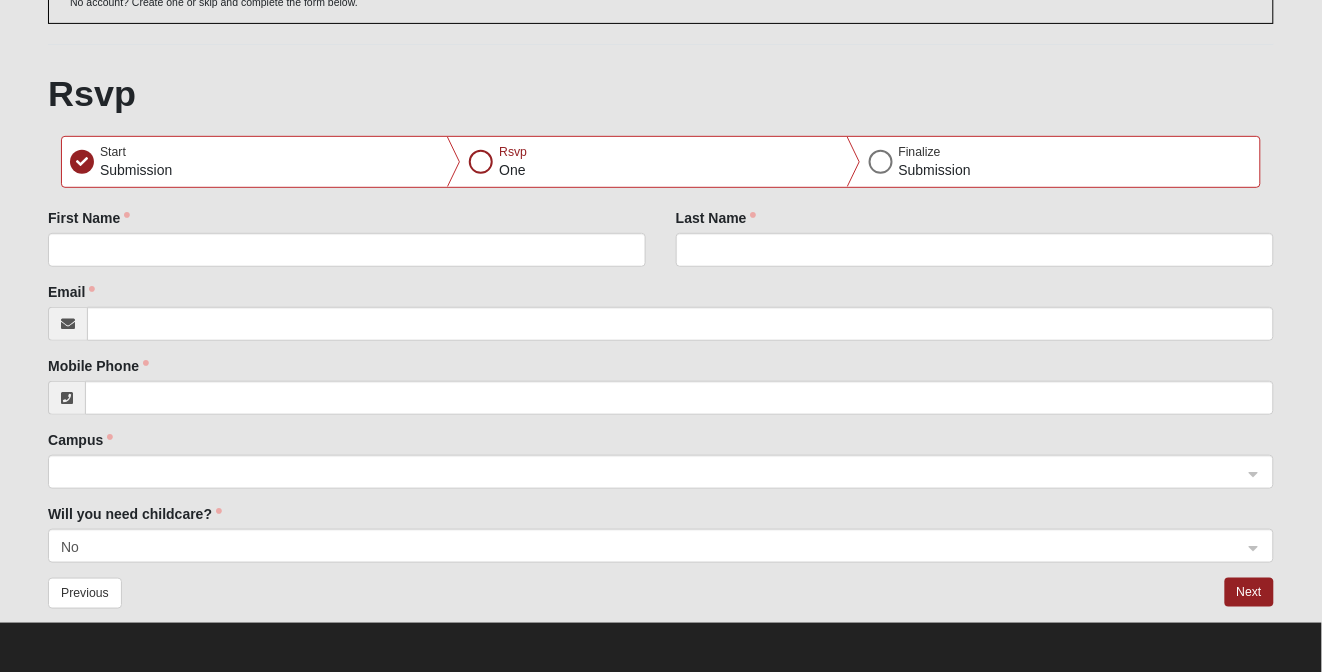 click on "First Name" 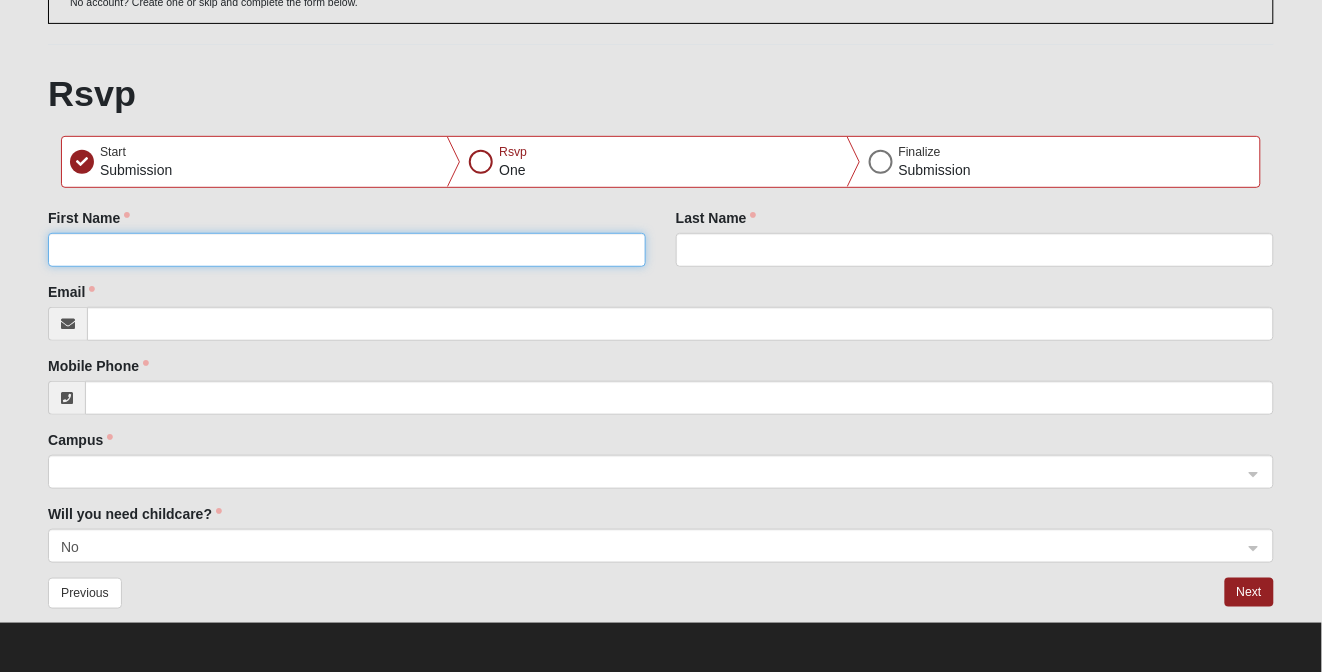 click on "First Name" 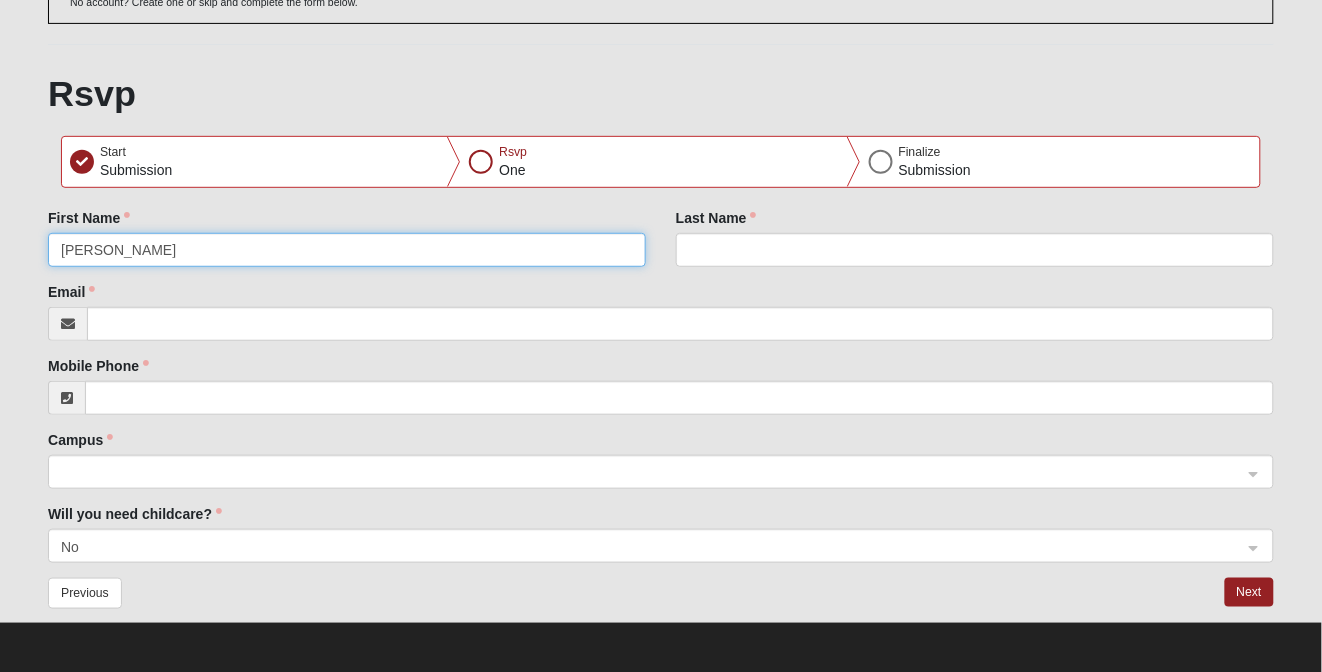 type on "[PERSON_NAME]" 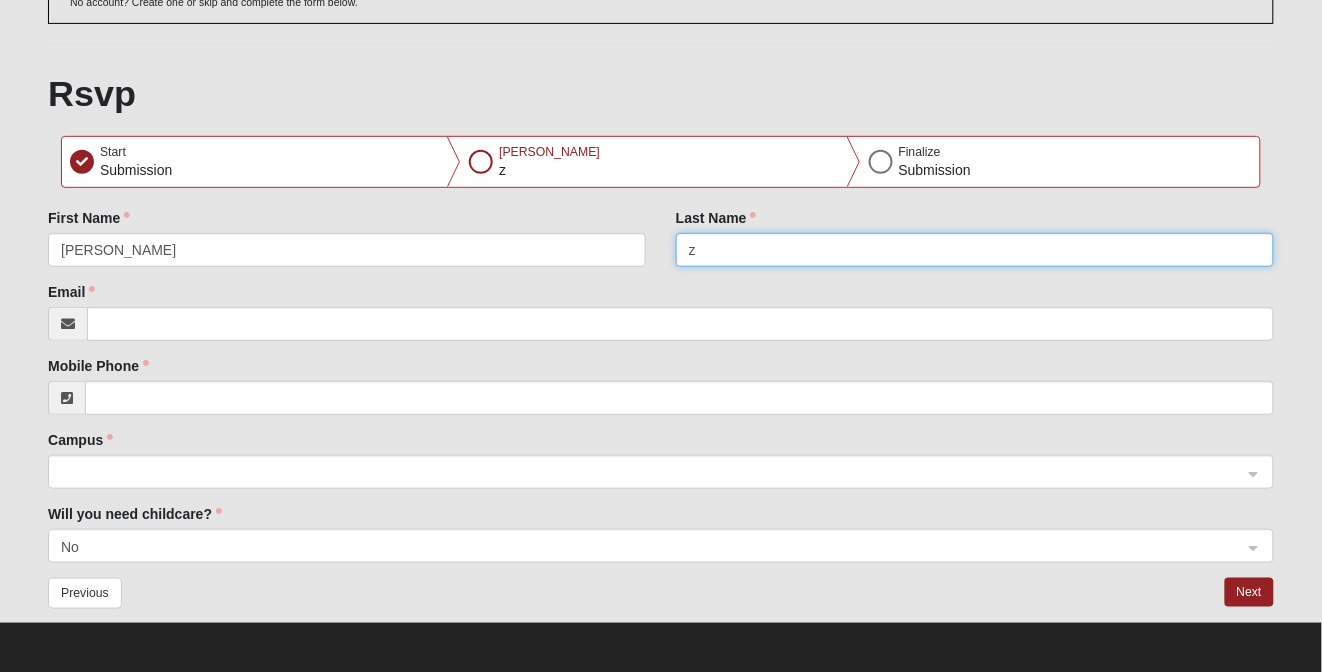 type on "z" 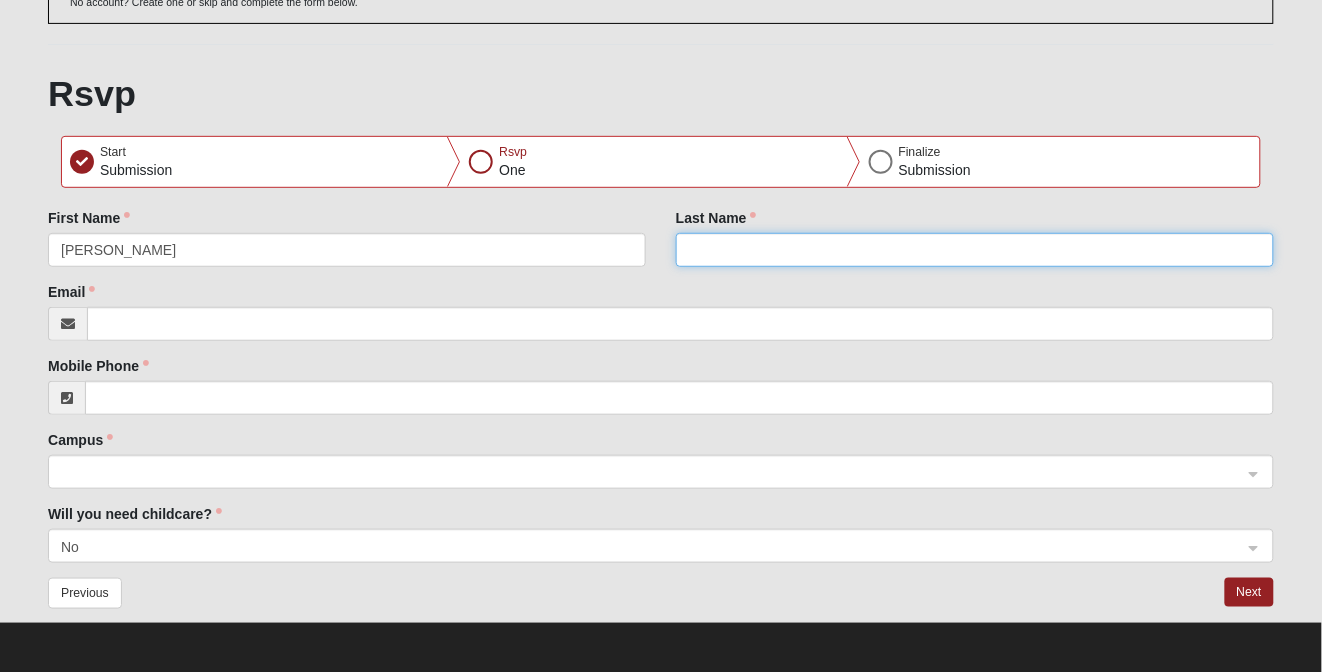 type 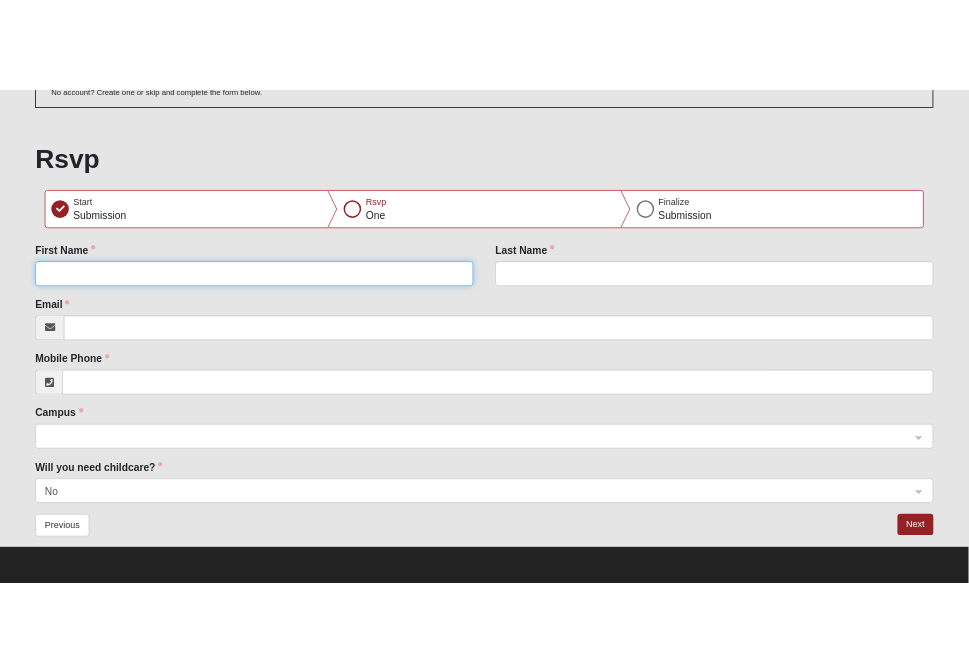 scroll, scrollTop: 162, scrollLeft: 0, axis: vertical 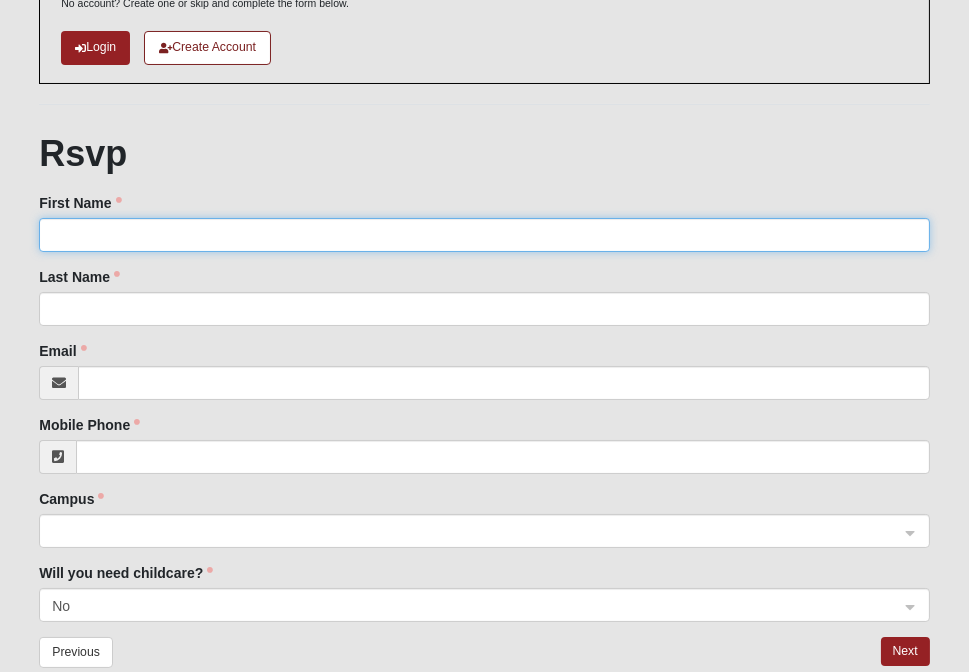 type 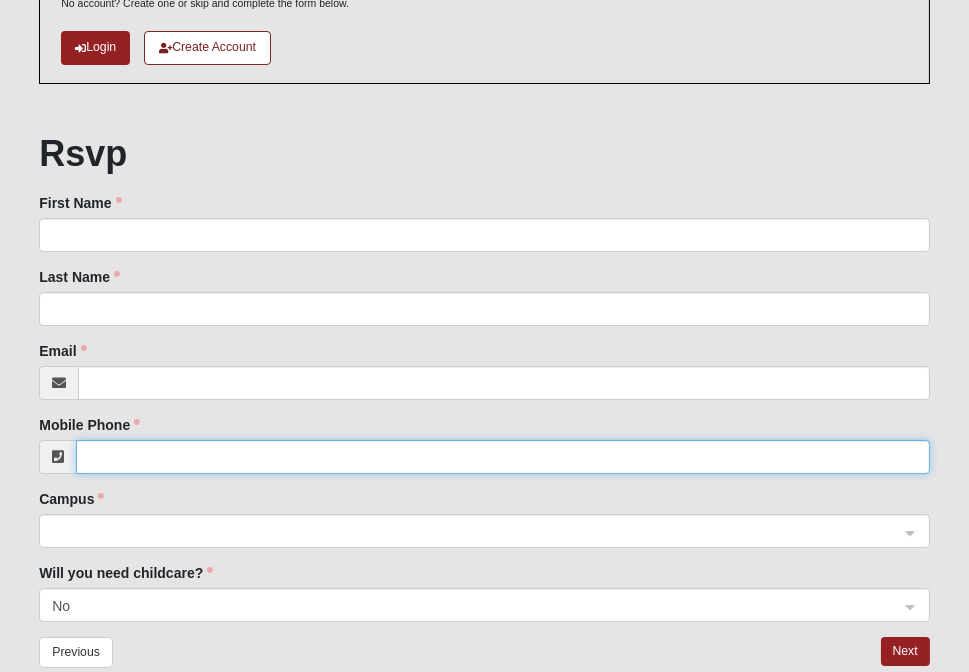 click on "Mobile Phone" at bounding box center (503, 457) 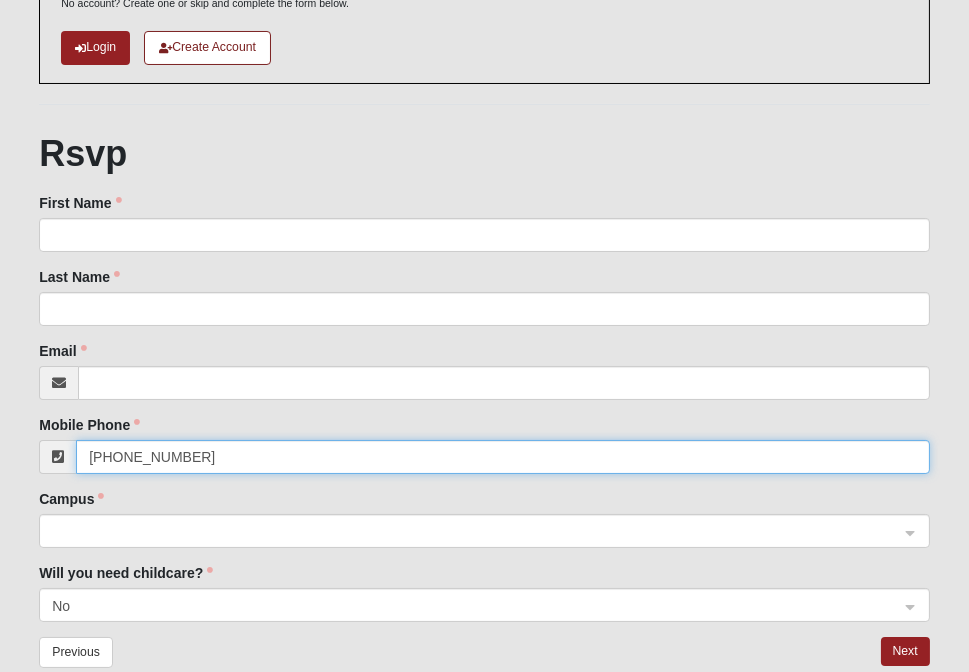 type on "[PHONE_NUMBER]" 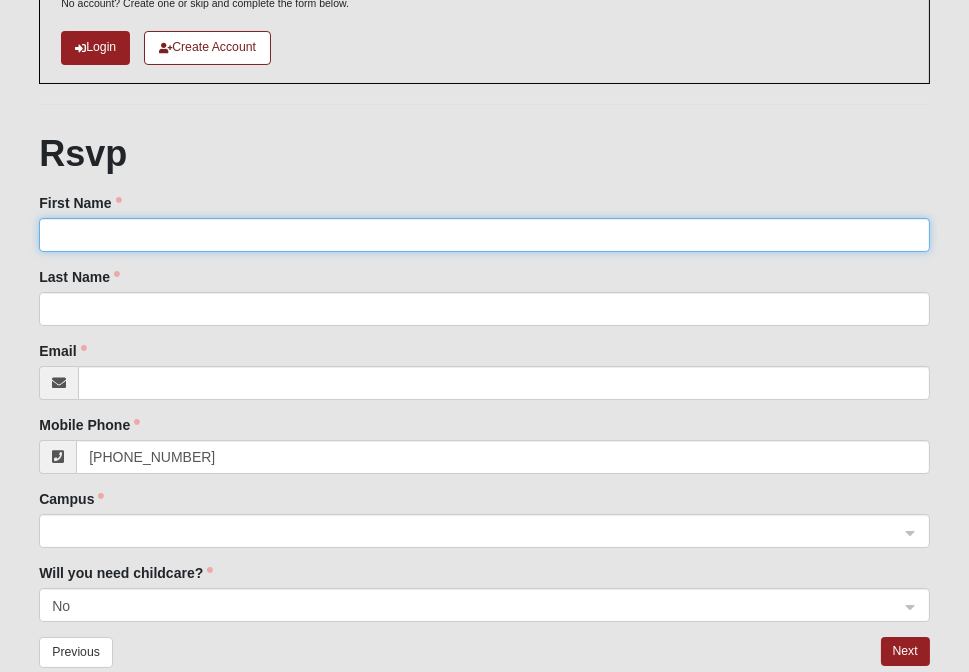 click on "First Name" 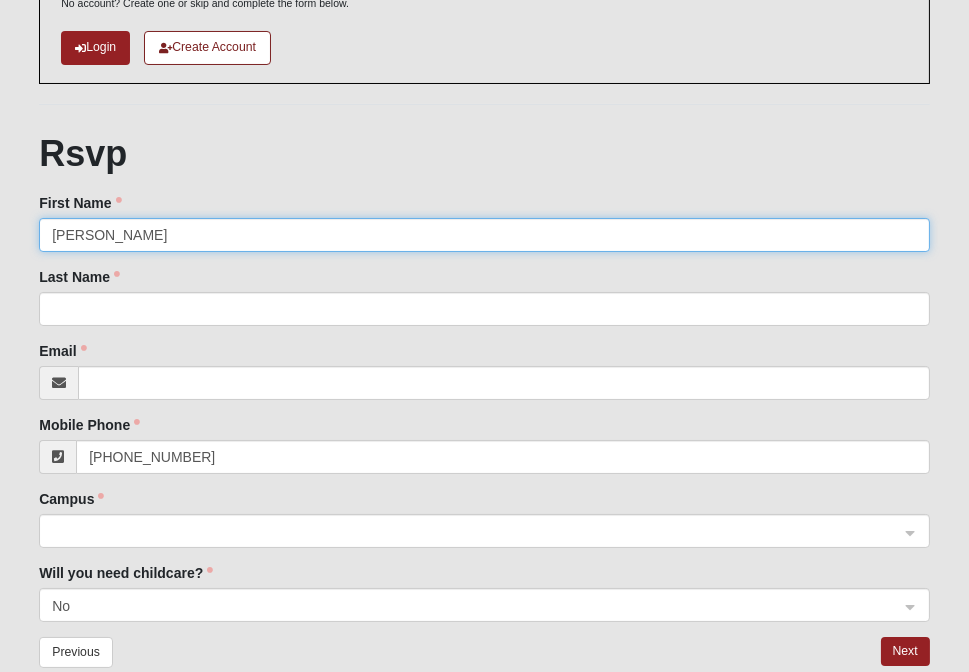type on "[PERSON_NAME]" 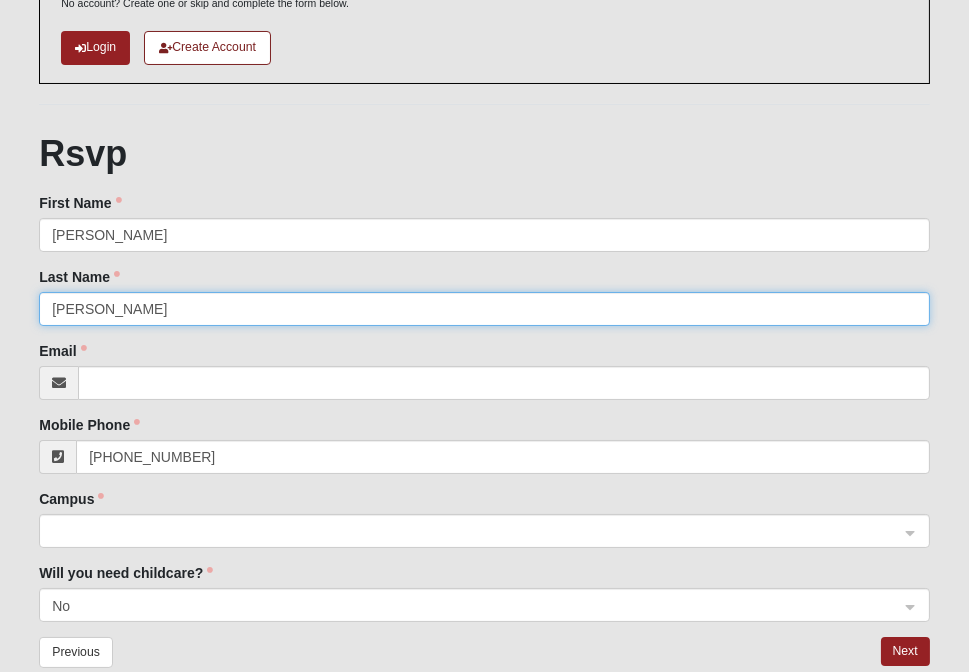 type on "[PERSON_NAME]" 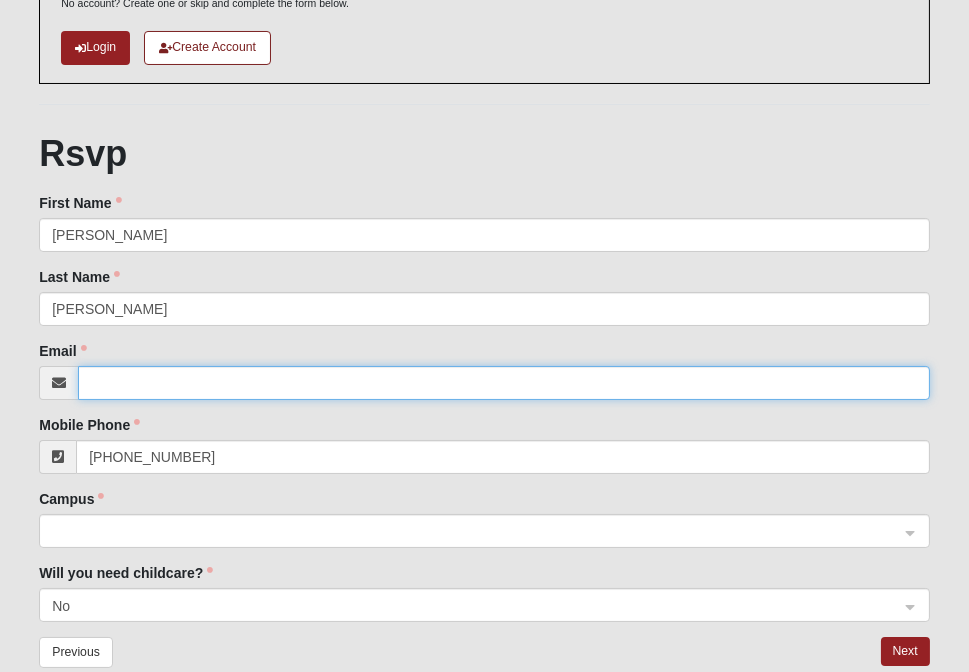 click on "Email" at bounding box center [504, 383] 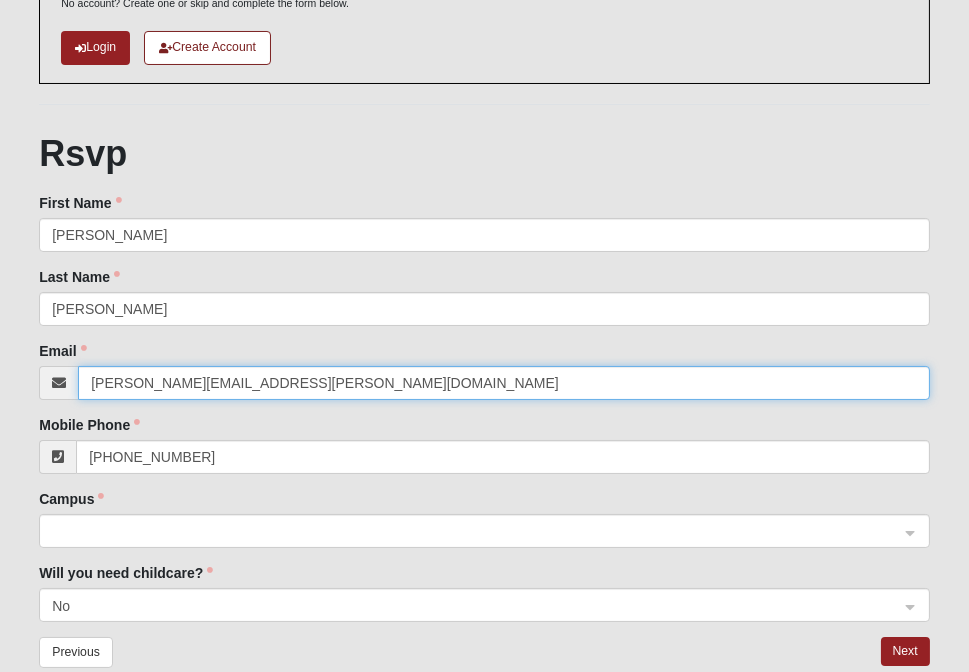 scroll, scrollTop: 220, scrollLeft: 0, axis: vertical 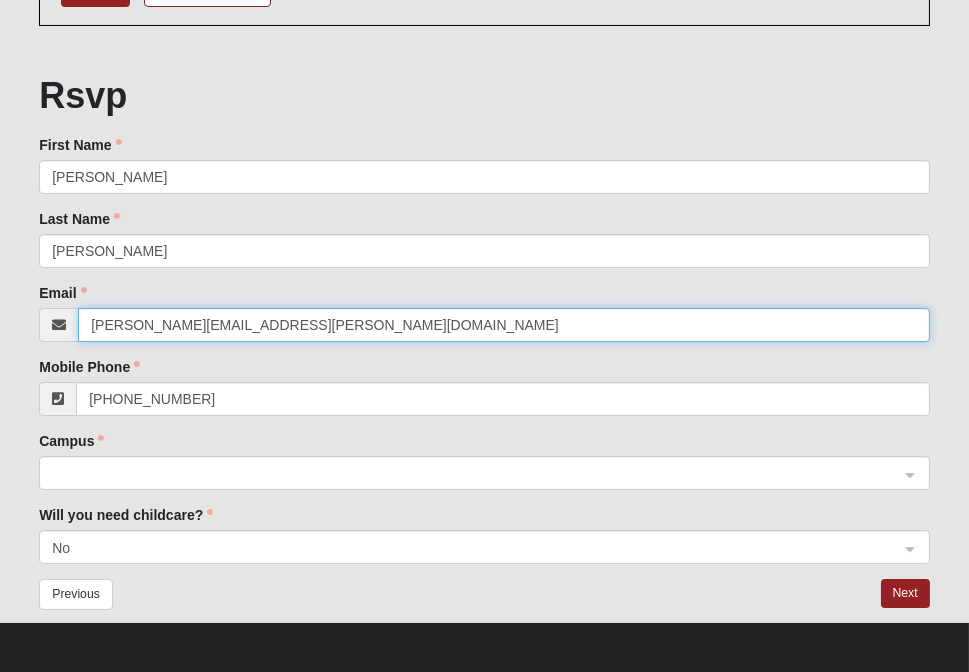 type on "[PERSON_NAME][EMAIL_ADDRESS][PERSON_NAME][DOMAIN_NAME]" 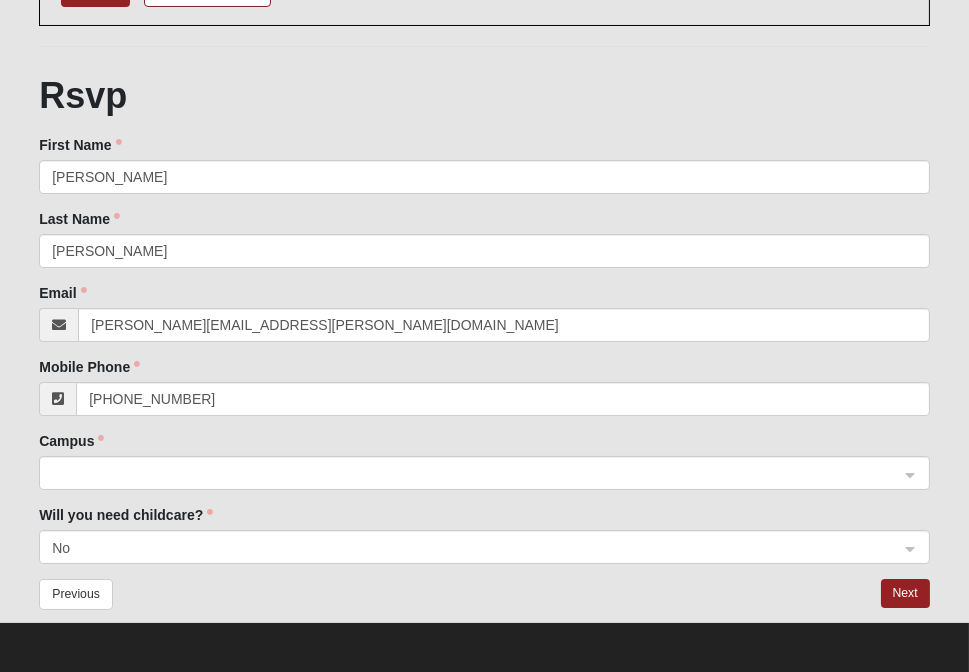 click on "Campus" 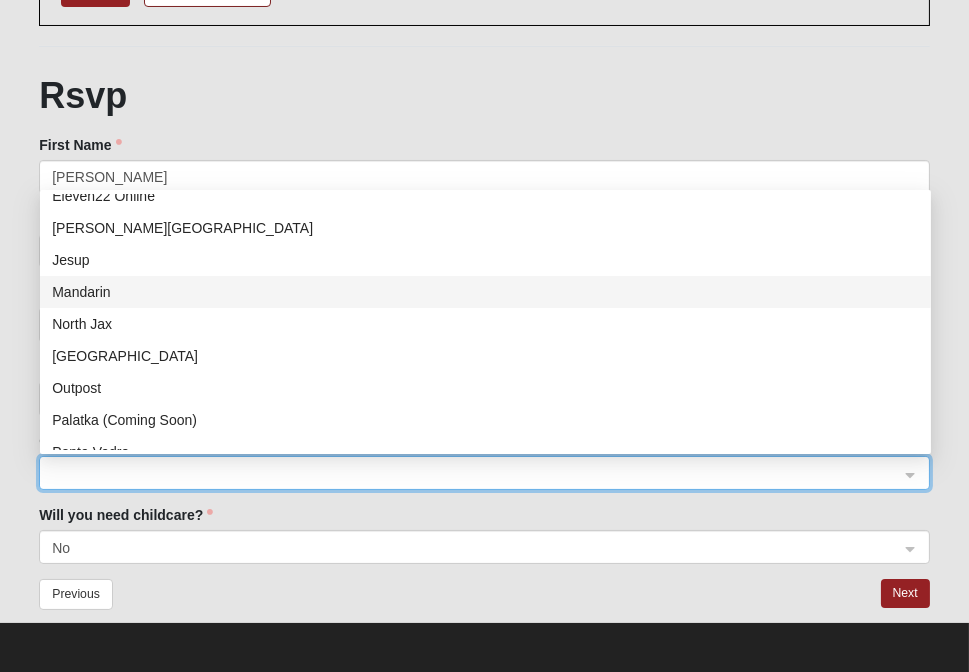scroll, scrollTop: 148, scrollLeft: 0, axis: vertical 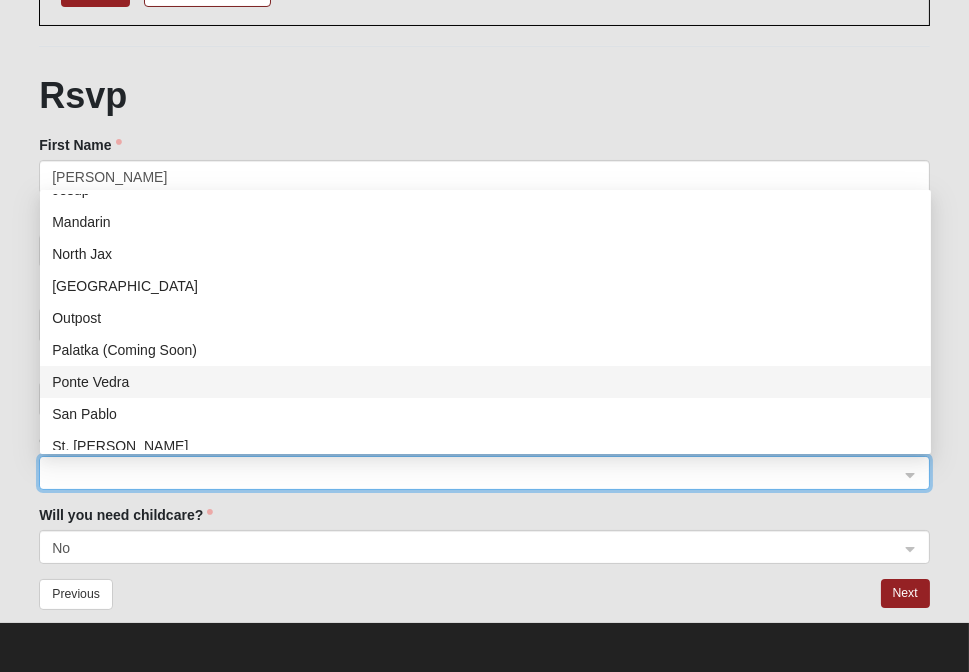 click on "Ponte Vedra" 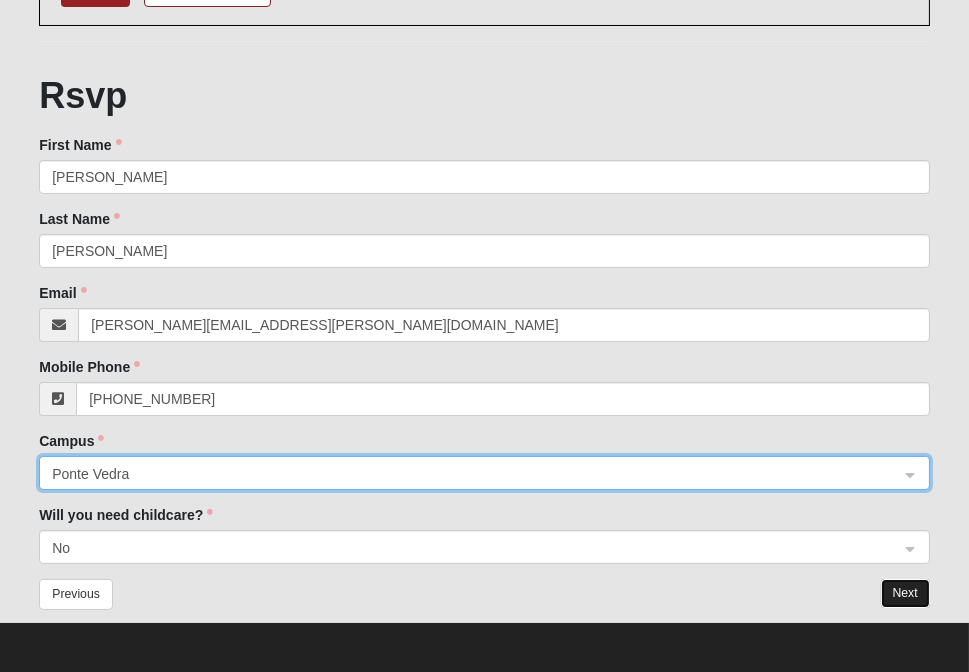 click on "Next" at bounding box center [905, 593] 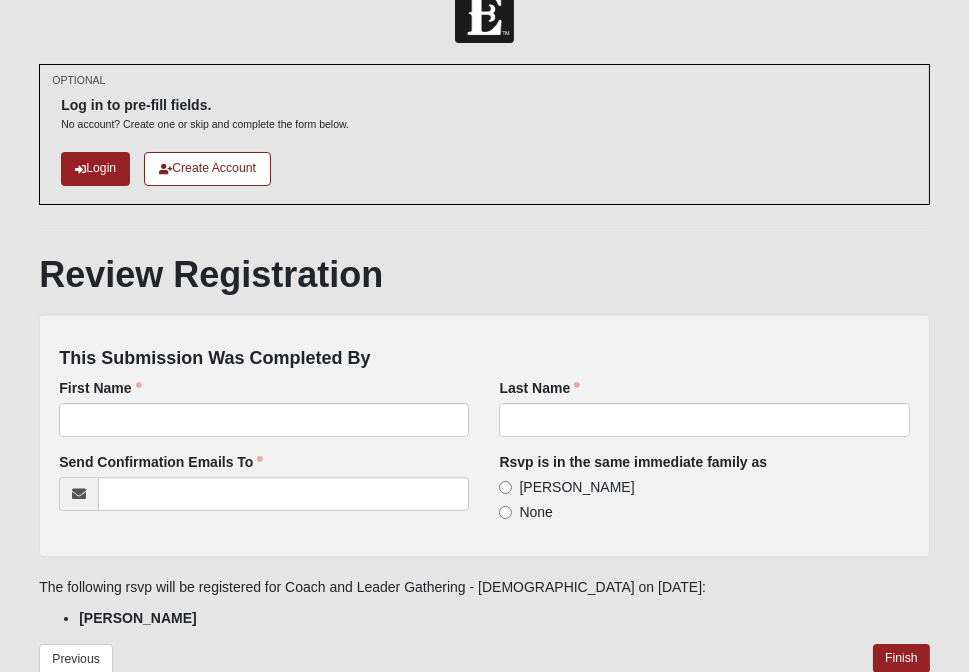 scroll, scrollTop: 115, scrollLeft: 0, axis: vertical 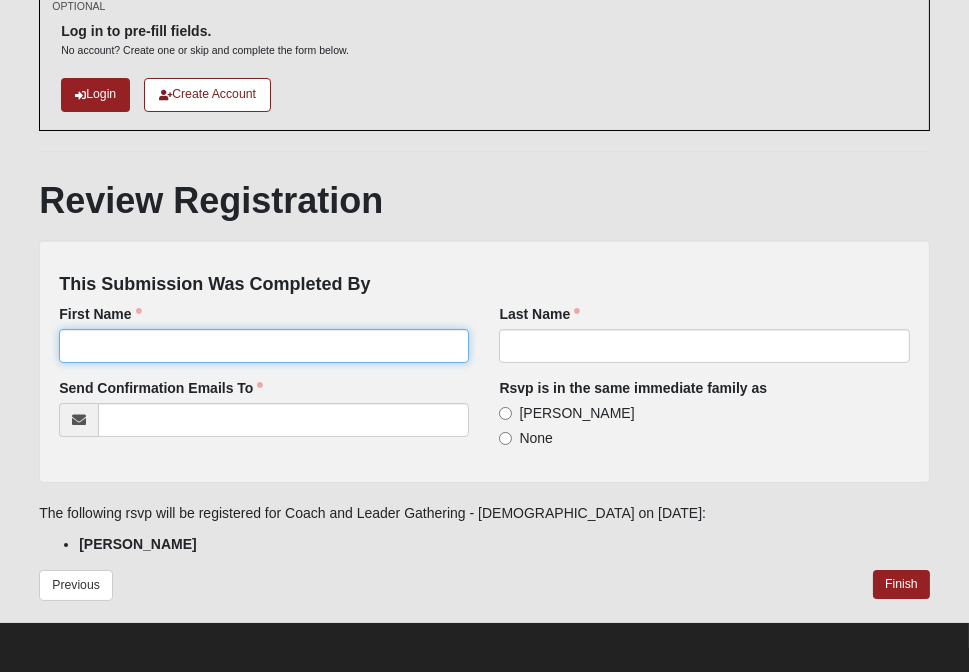 click on "First Name" 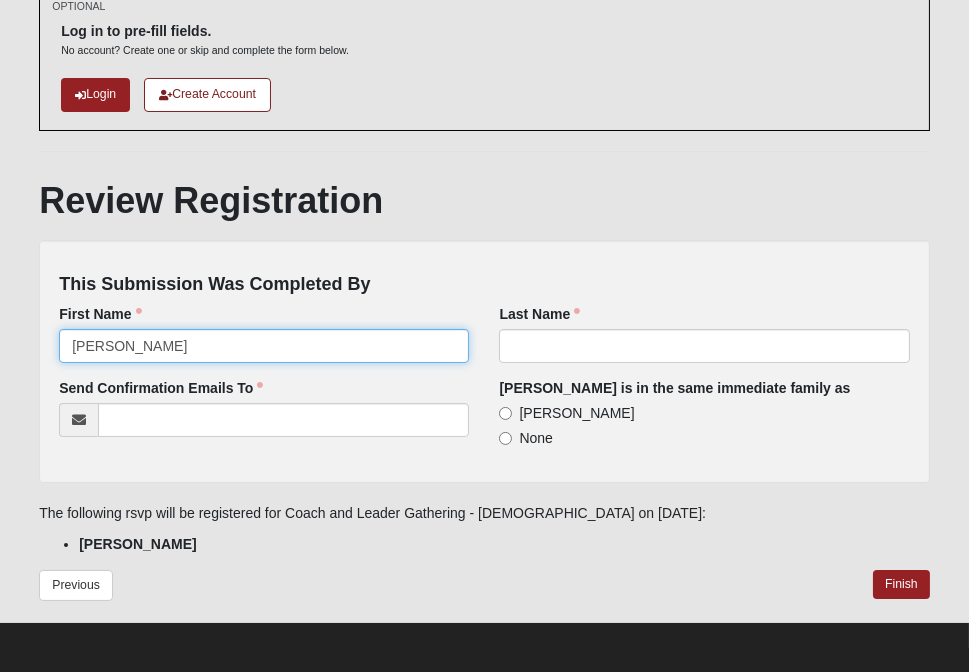 type on "[PERSON_NAME]" 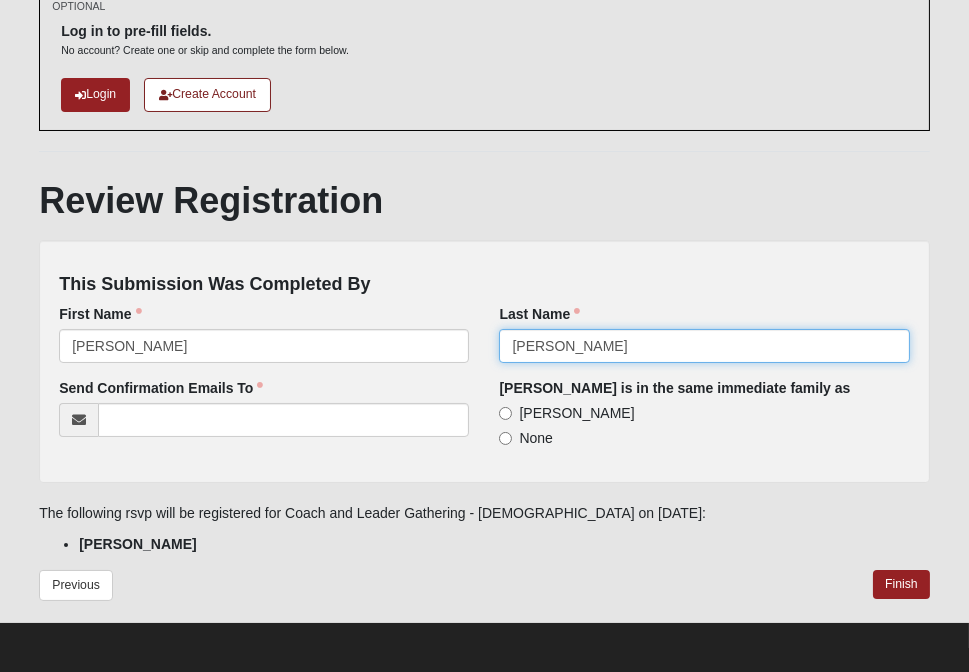 type on "[PERSON_NAME]" 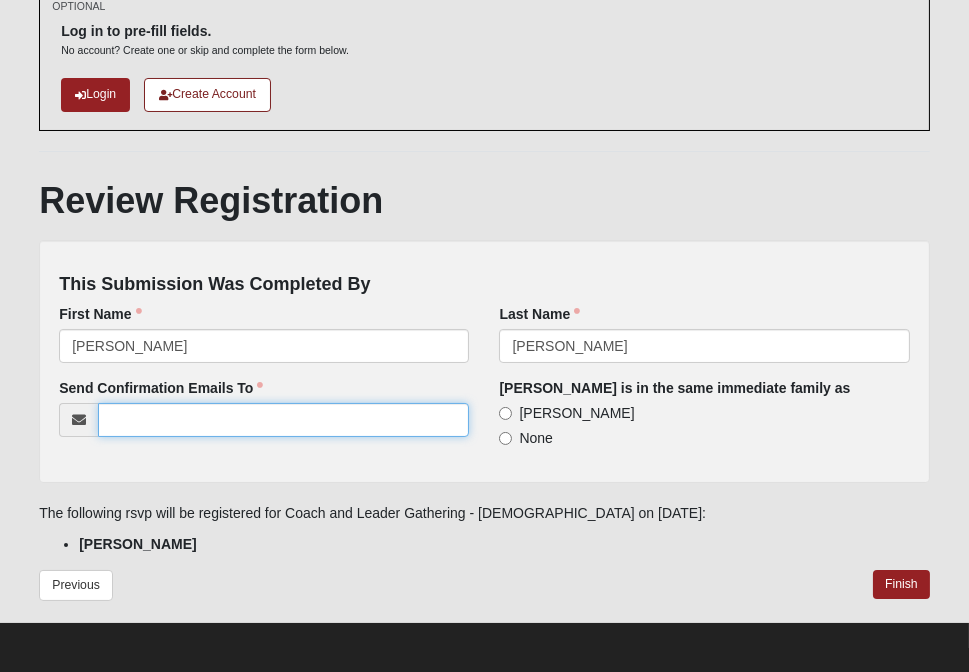 paste on "[PERSON_NAME][EMAIL_ADDRESS][PERSON_NAME][DOMAIN_NAME]" 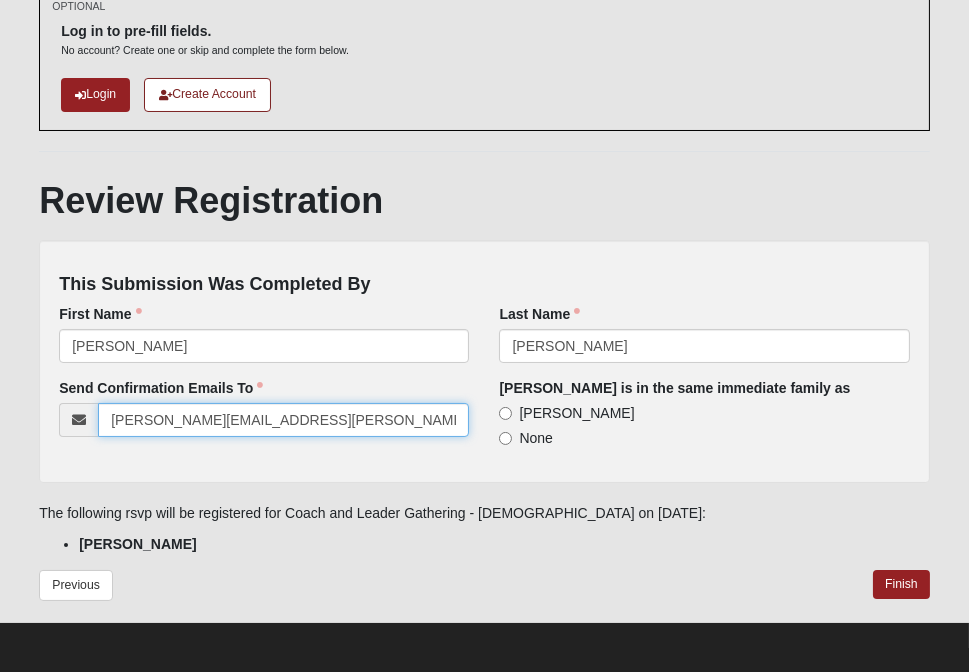 type on "[PERSON_NAME][EMAIL_ADDRESS][PERSON_NAME][DOMAIN_NAME]" 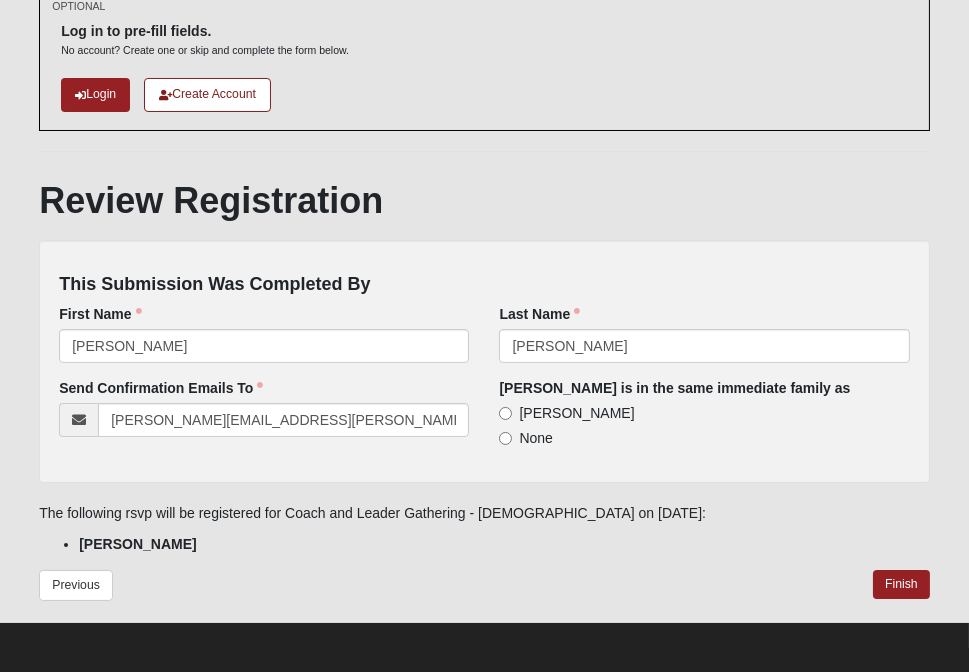 click on "[PERSON_NAME]" at bounding box center [576, 413] 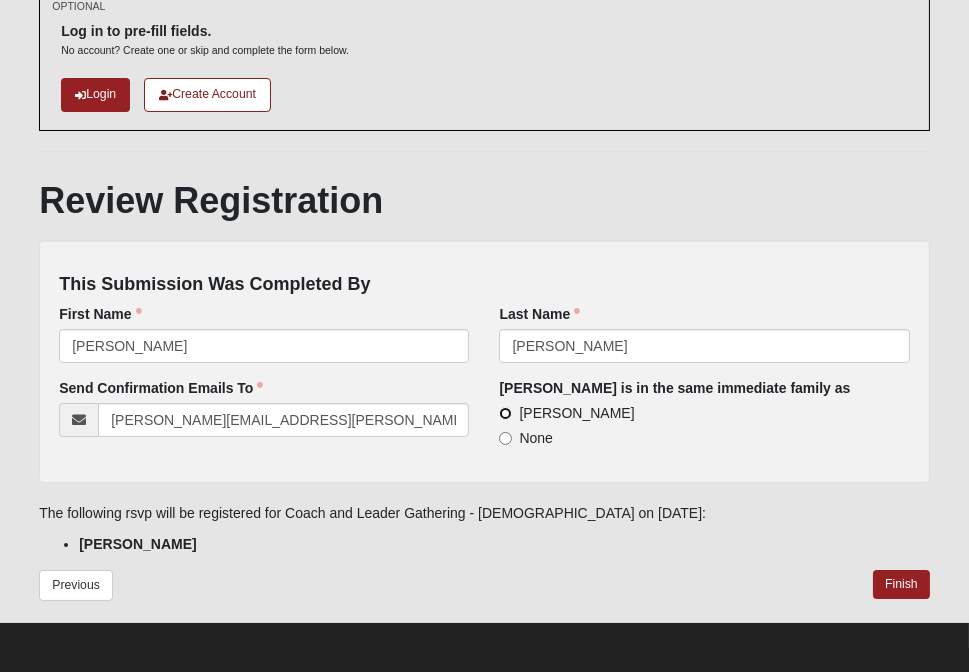radio on "true" 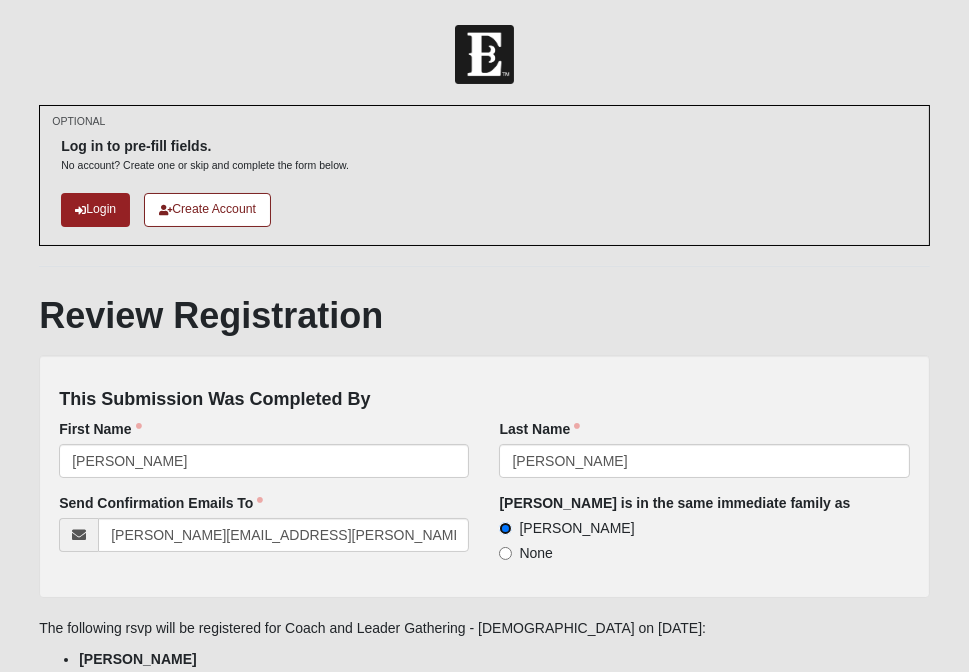 scroll, scrollTop: 115, scrollLeft: 0, axis: vertical 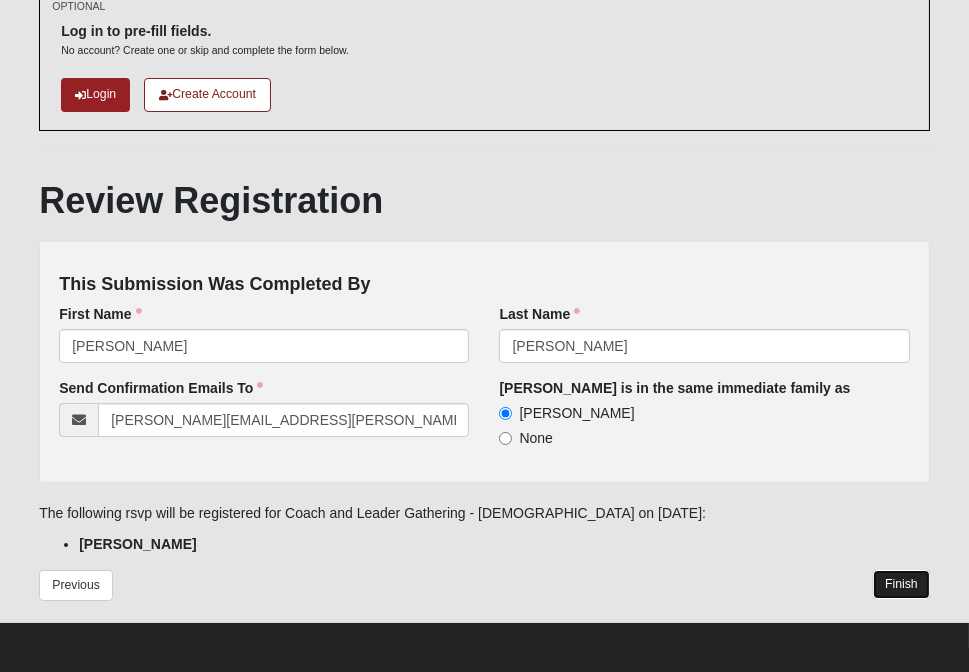 click on "Finish" at bounding box center (901, 584) 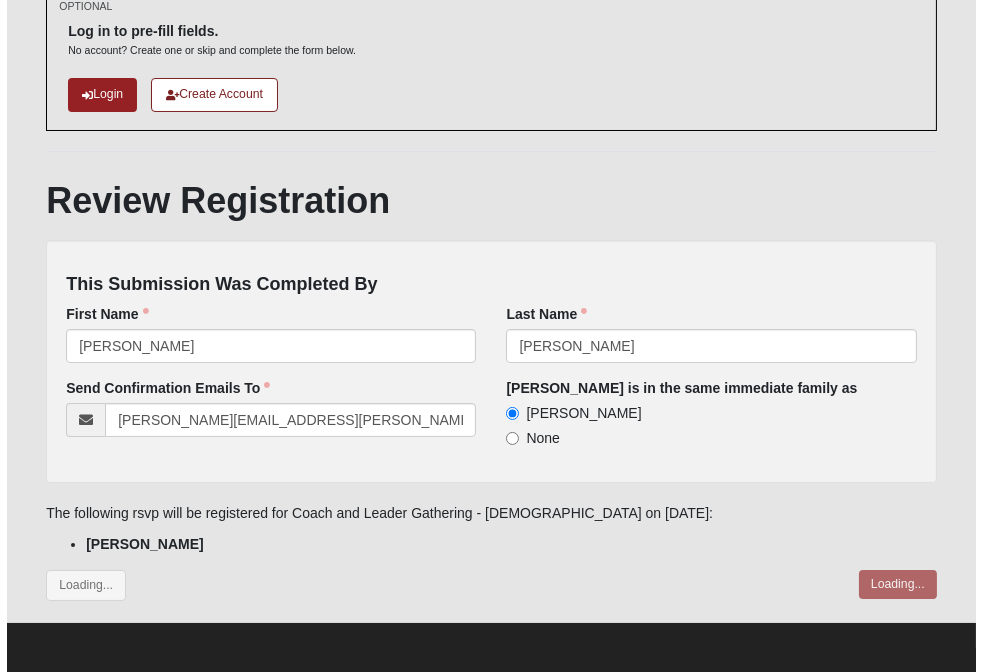 scroll, scrollTop: 0, scrollLeft: 0, axis: both 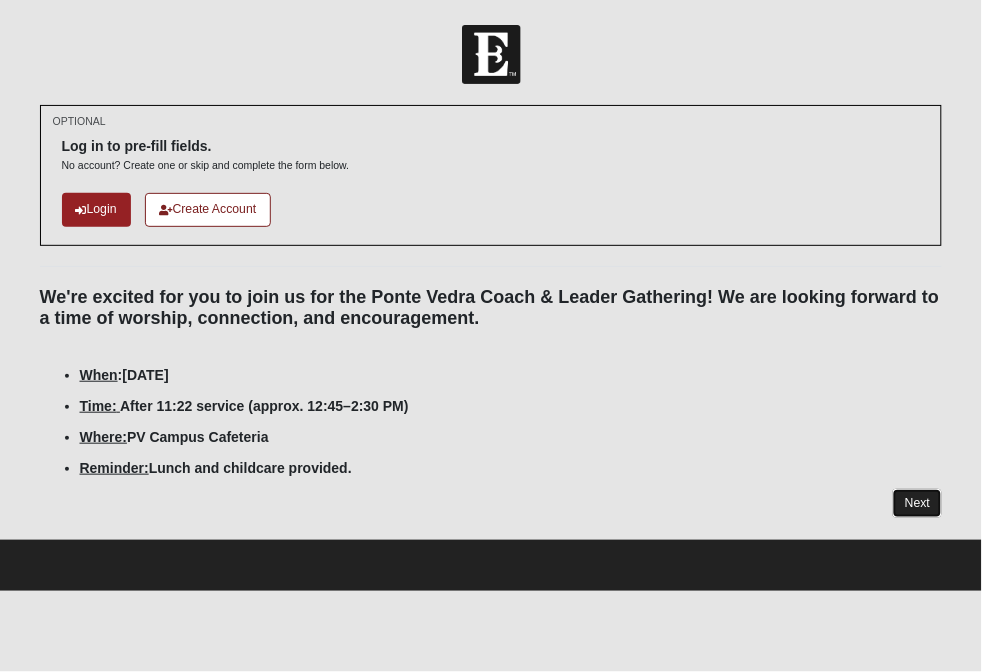 click on "Next" at bounding box center (917, 503) 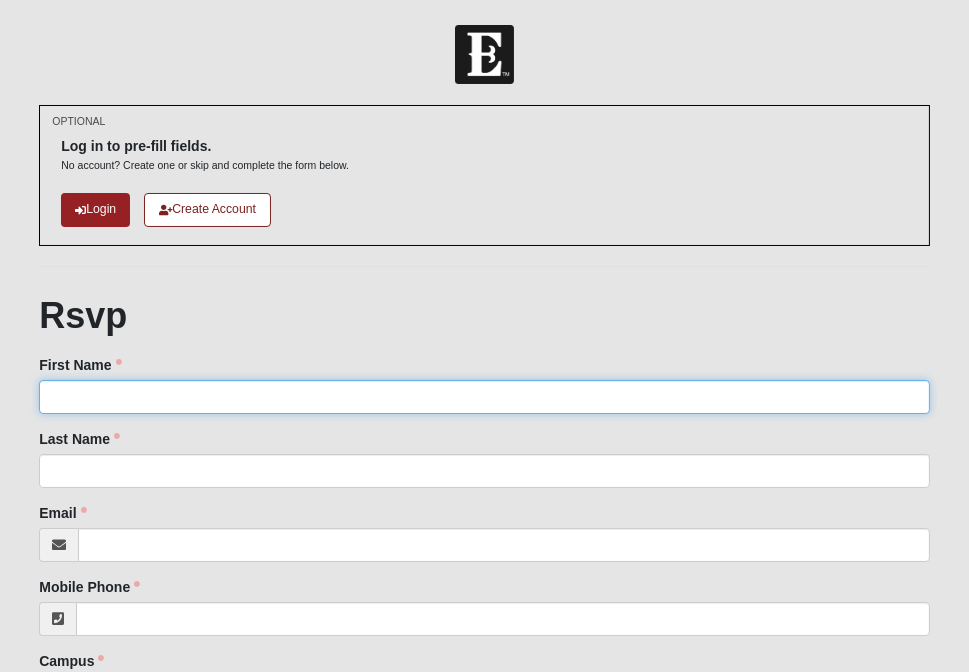 click on "First Name" 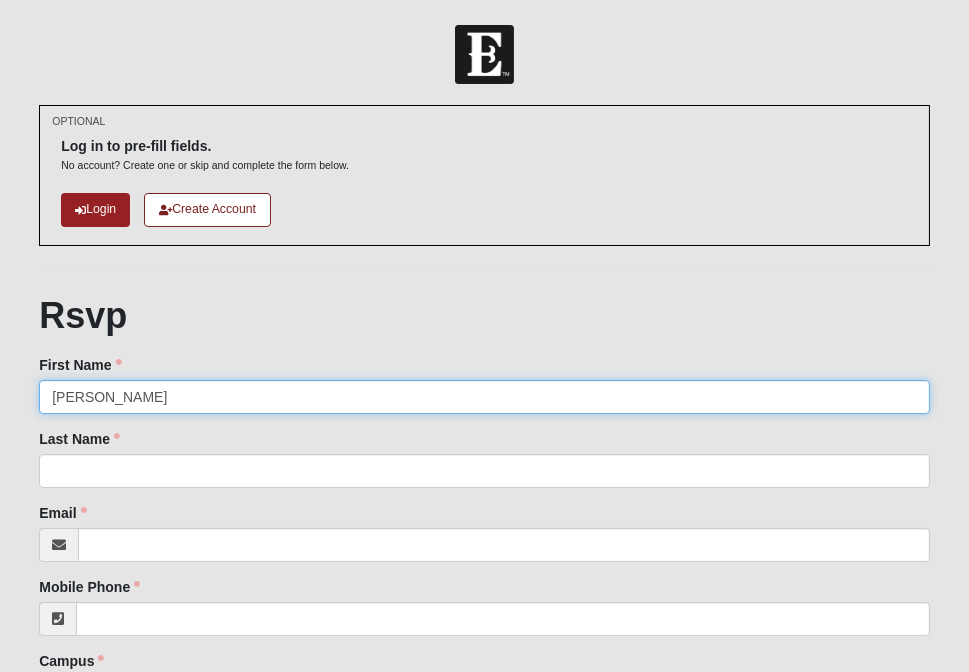 type on "Bruce" 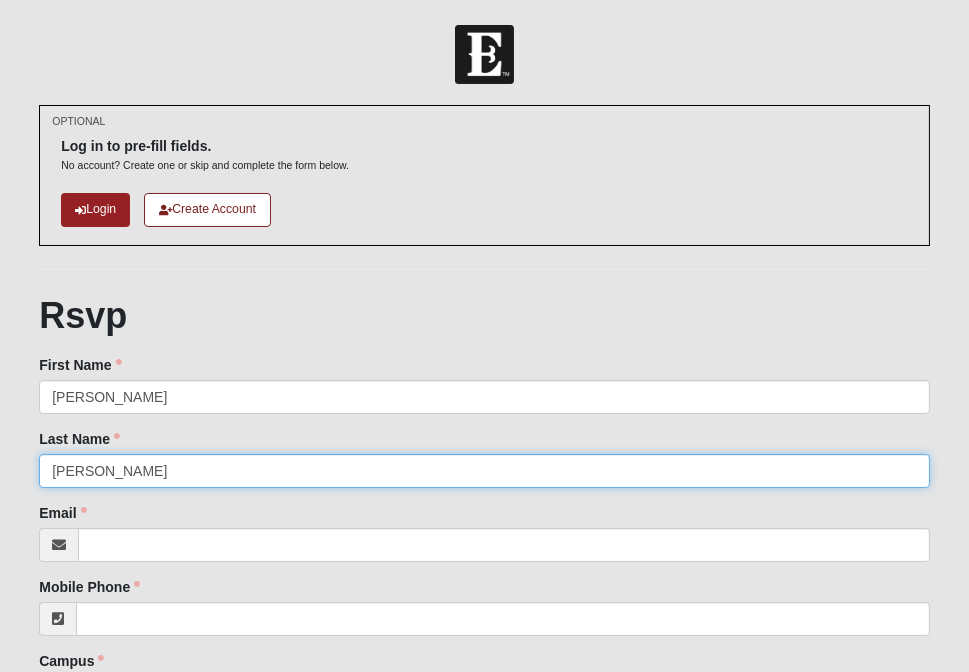 type on "[PERSON_NAME]" 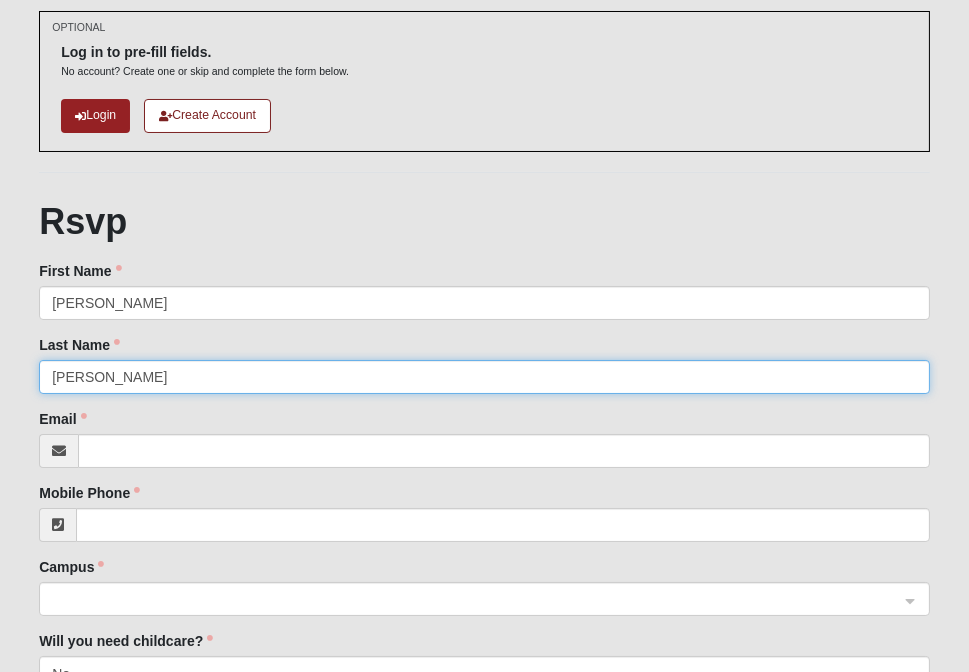 scroll, scrollTop: 171, scrollLeft: 0, axis: vertical 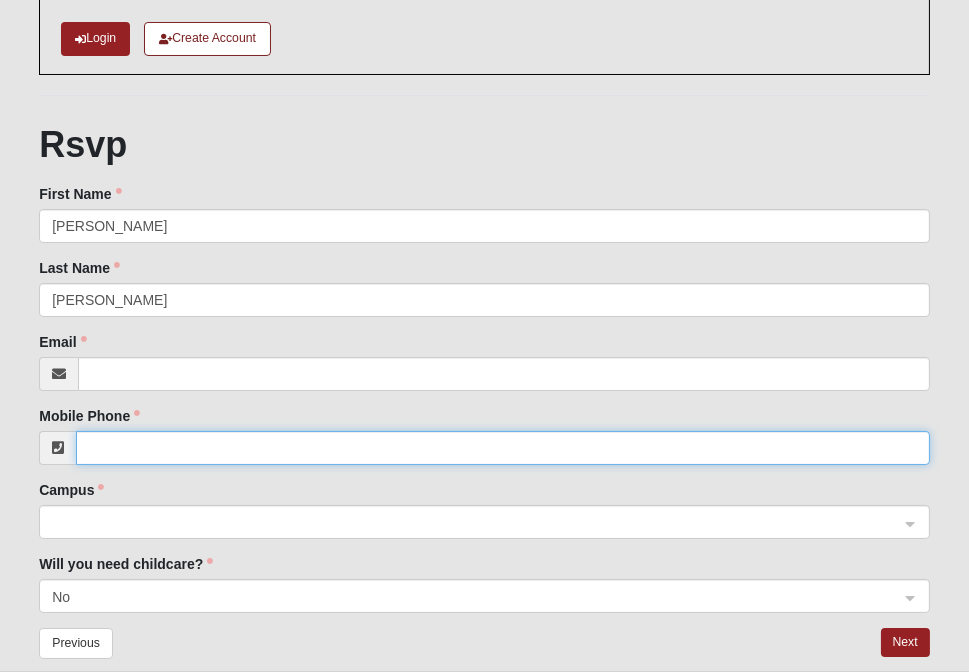 click on "Mobile Phone" at bounding box center (503, 448) 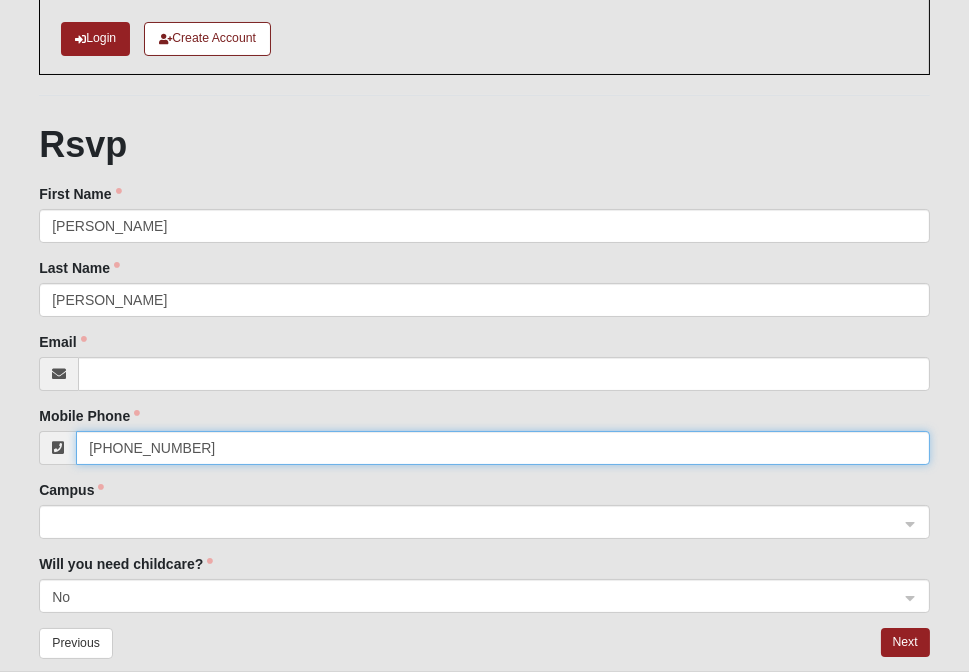 type on "(972) 754-3544" 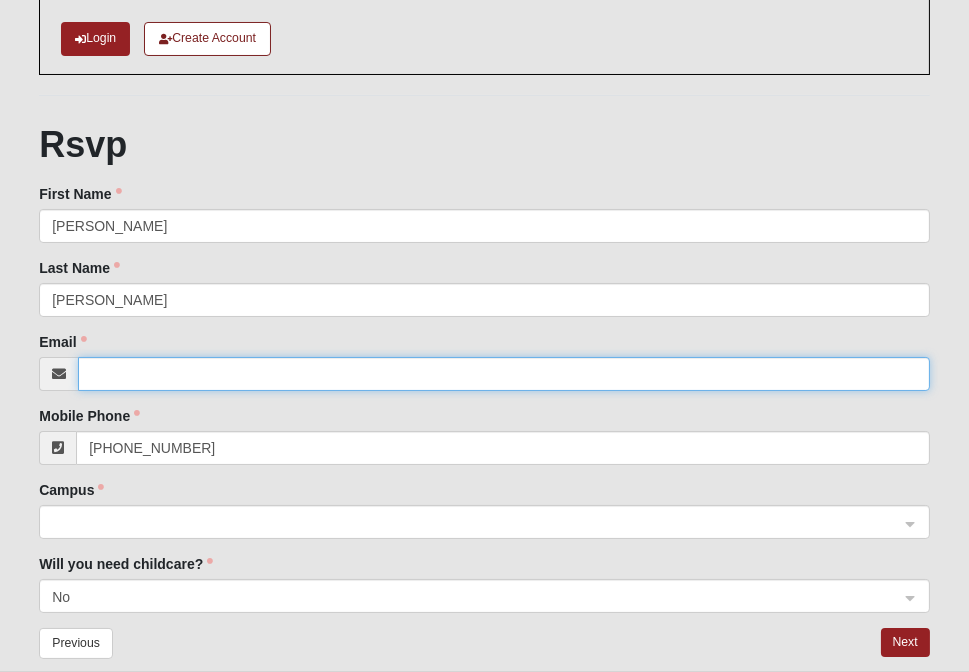 click on "Email" at bounding box center [504, 374] 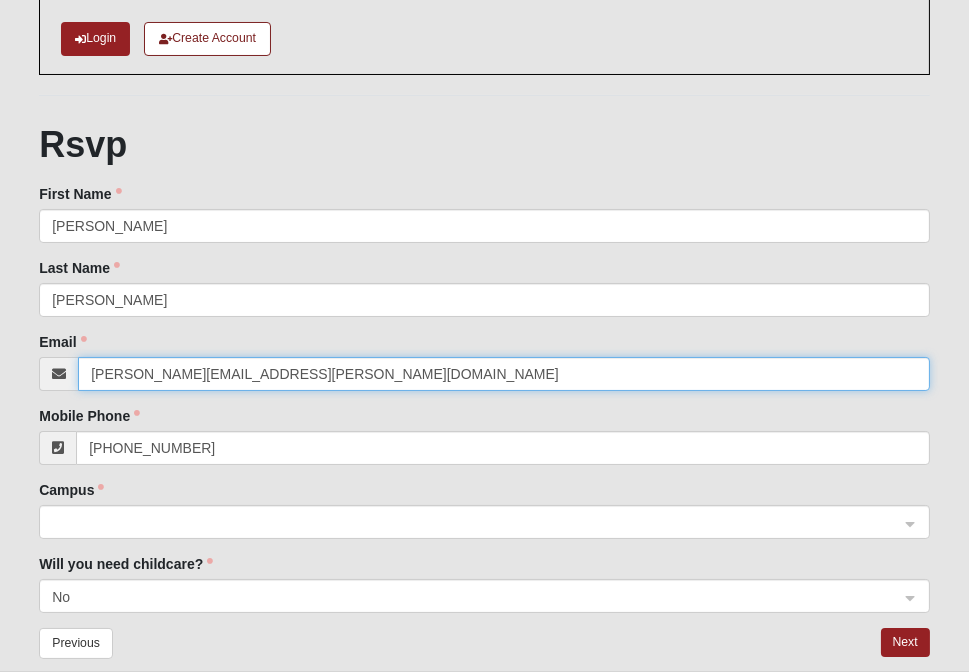 scroll, scrollTop: 220, scrollLeft: 0, axis: vertical 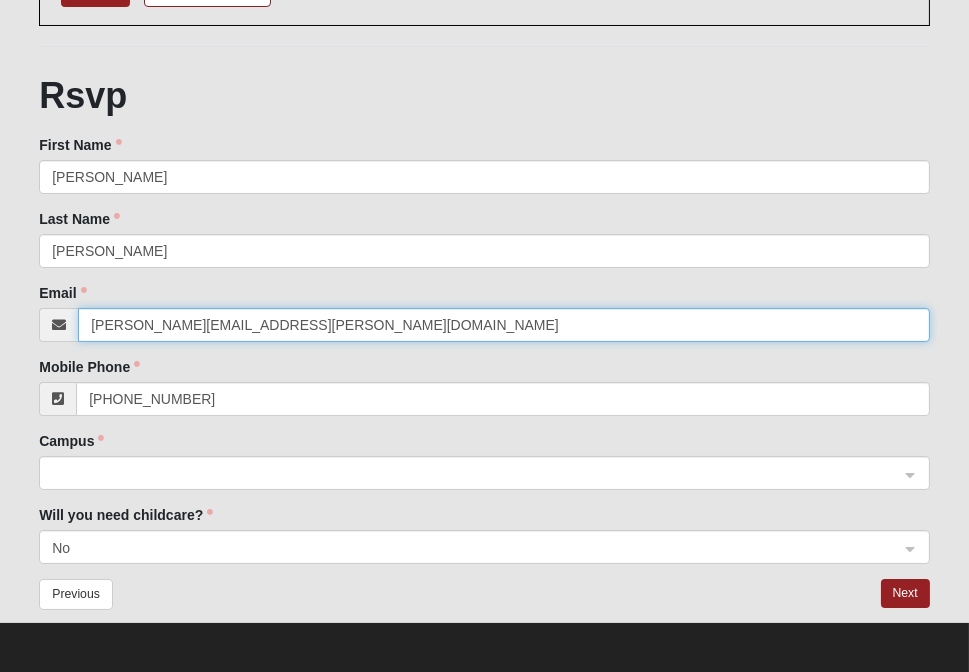 click 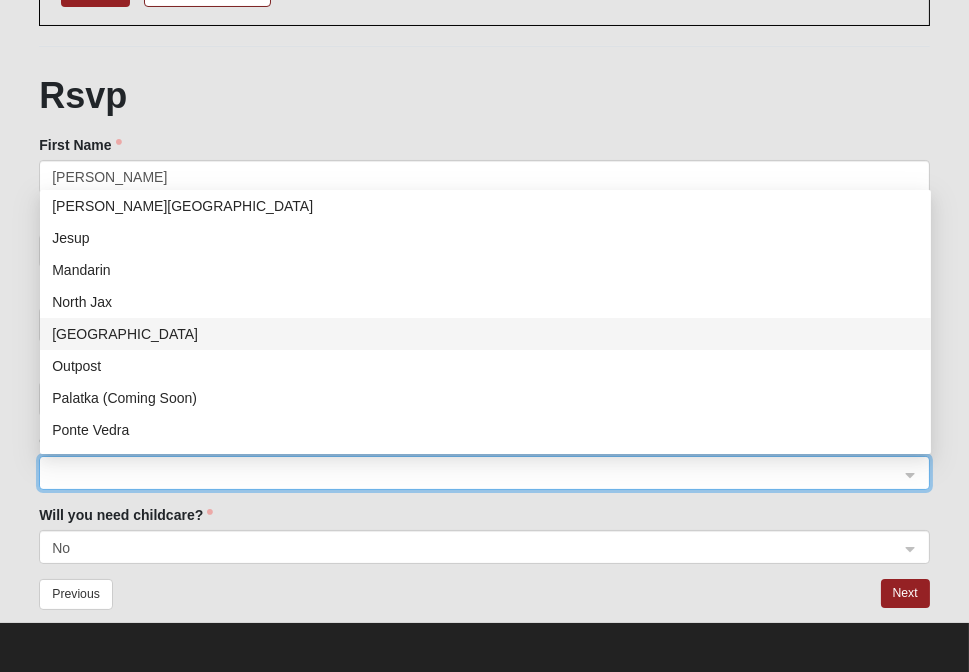 scroll, scrollTop: 116, scrollLeft: 0, axis: vertical 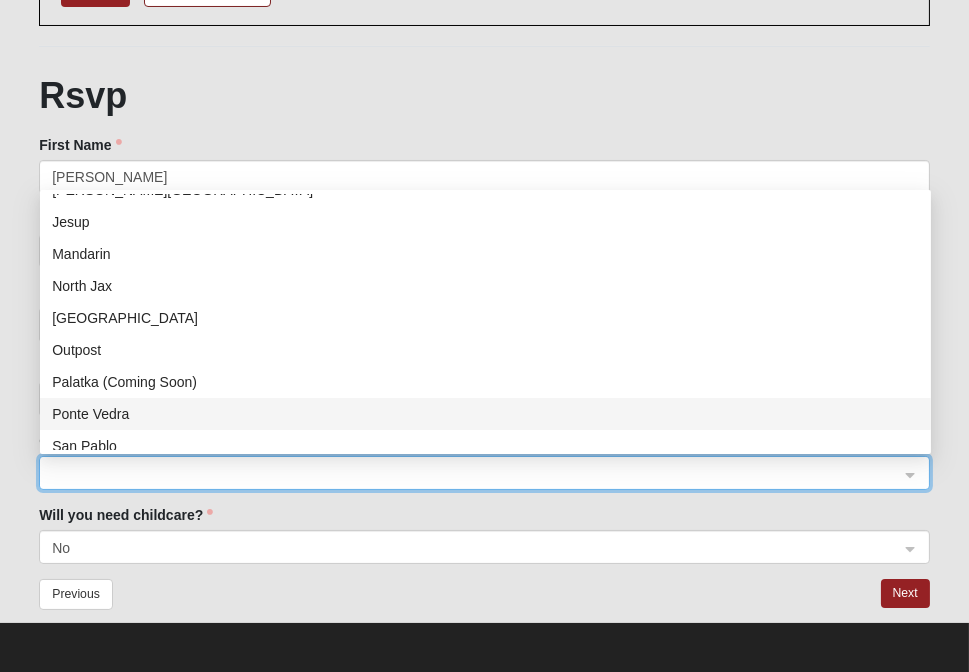 click on "Ponte Vedra" at bounding box center [485, 414] 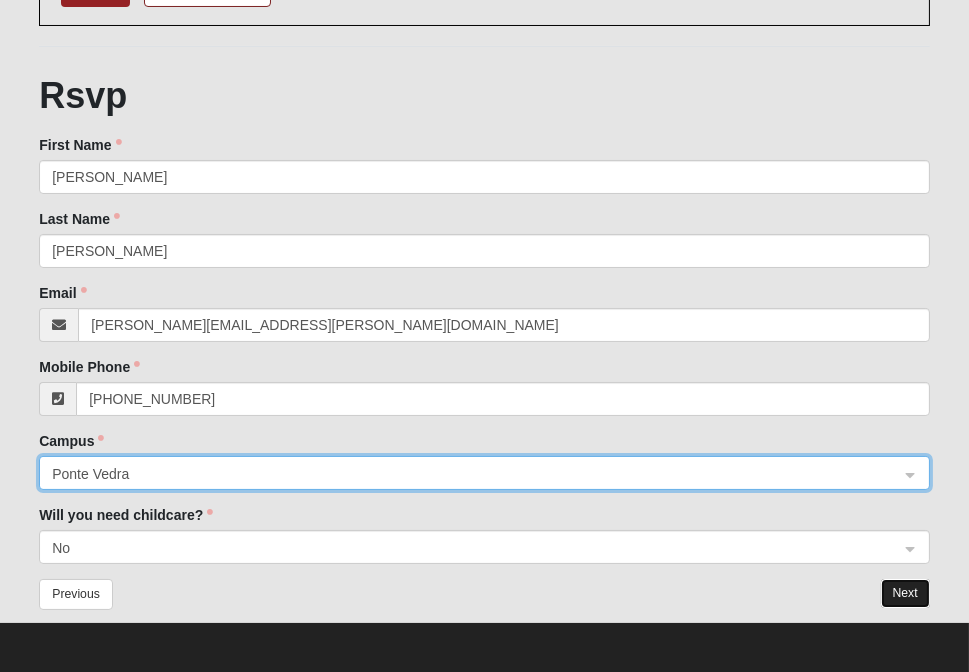 click on "Next" at bounding box center [905, 593] 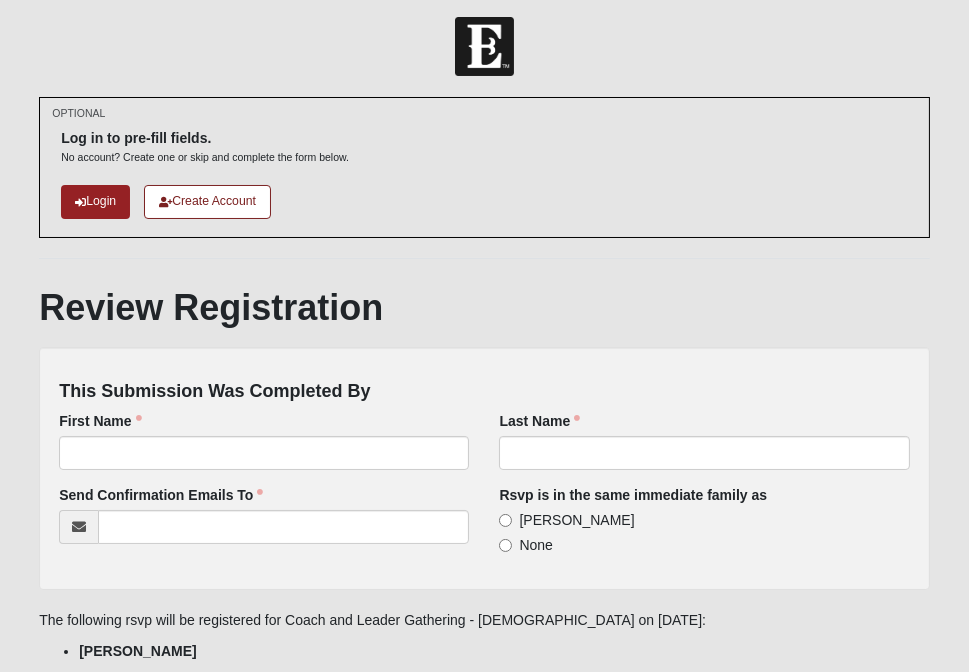 scroll, scrollTop: 0, scrollLeft: 0, axis: both 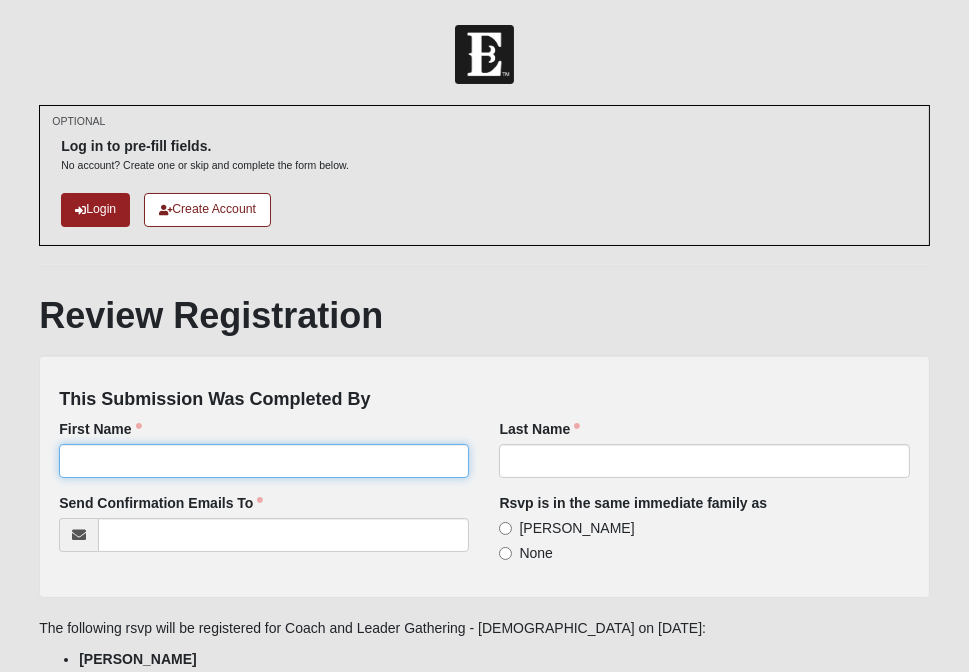 click on "First Name" 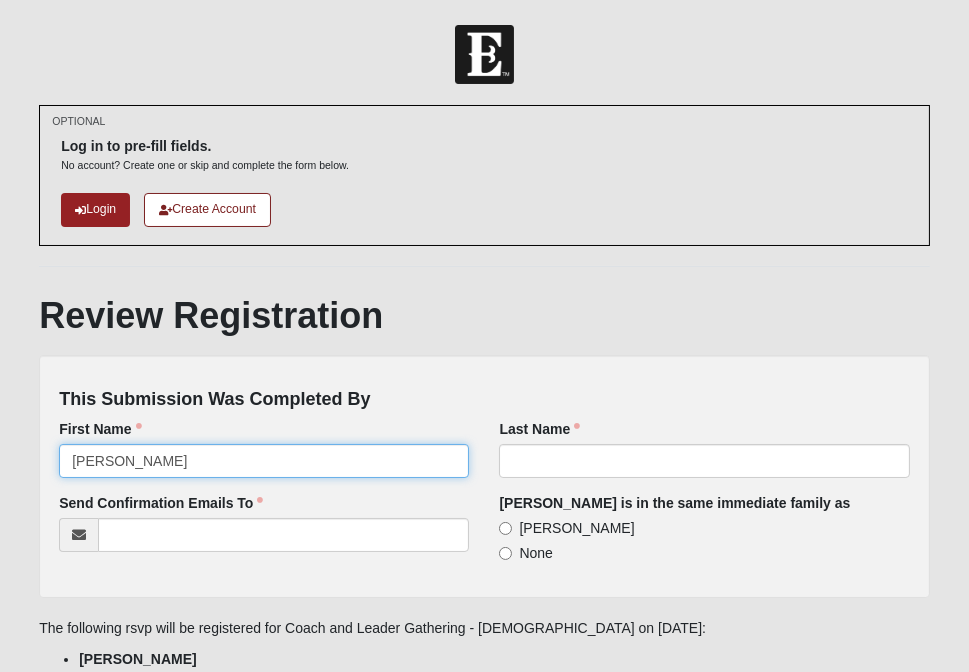 type on "Bruce" 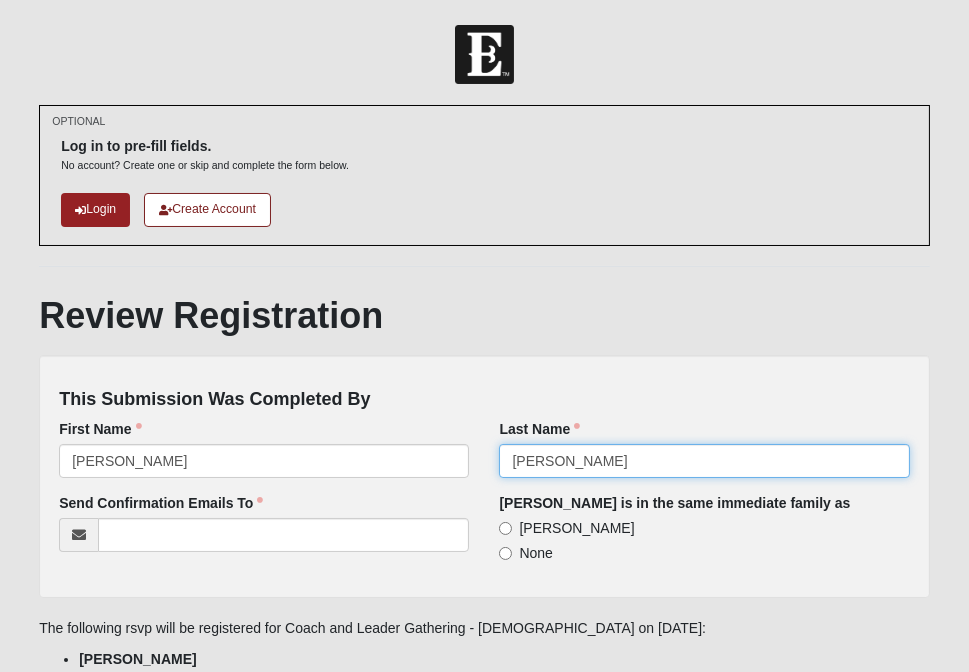 type on "[PERSON_NAME]" 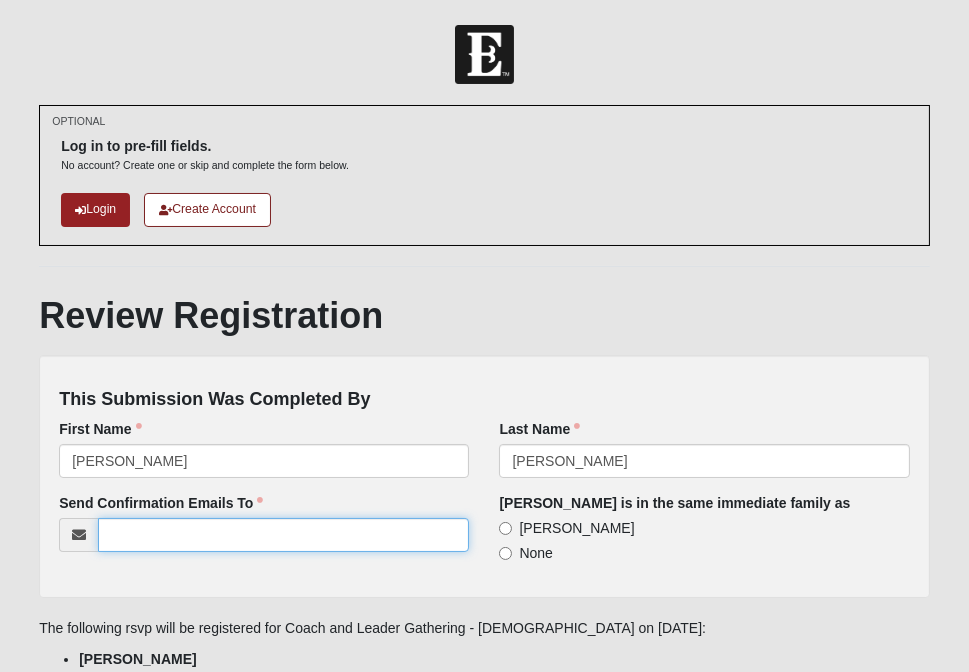 paste on "bruce.mcnamee@gmail.com" 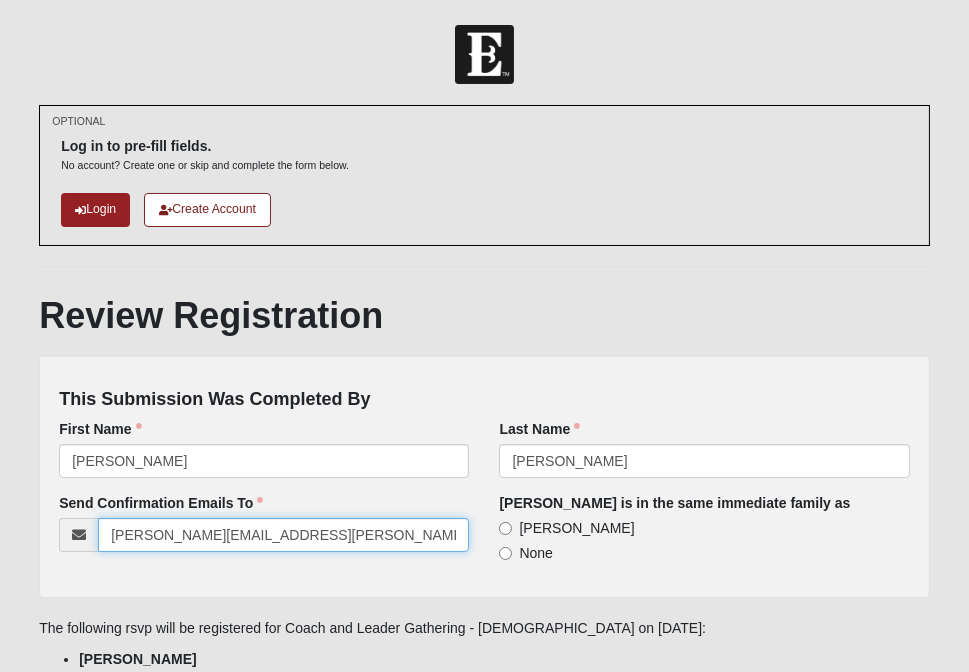 scroll, scrollTop: 115, scrollLeft: 0, axis: vertical 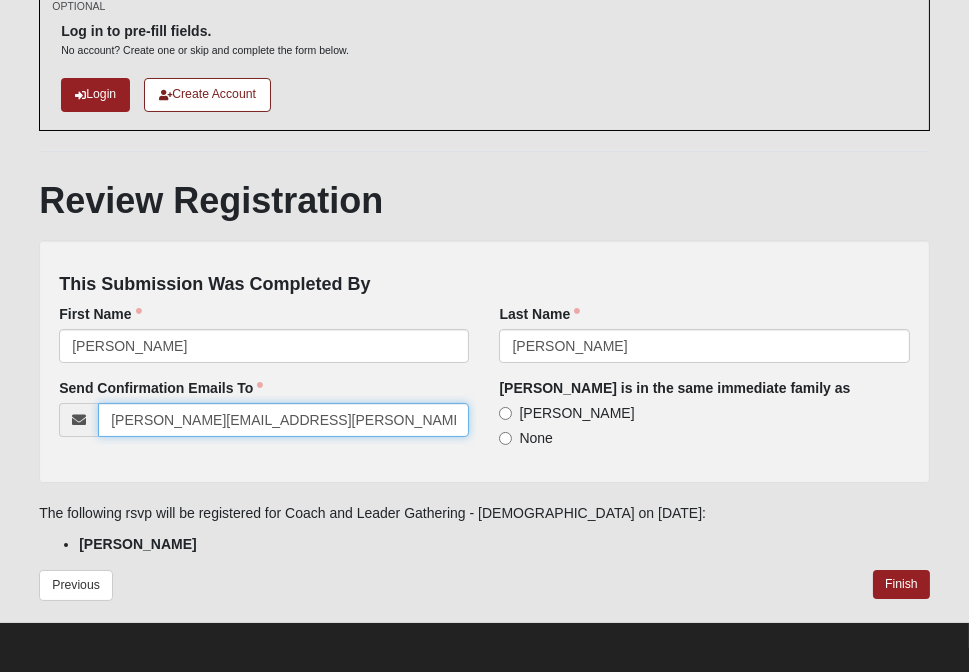type on "bruce.mcnamee@gmail.com" 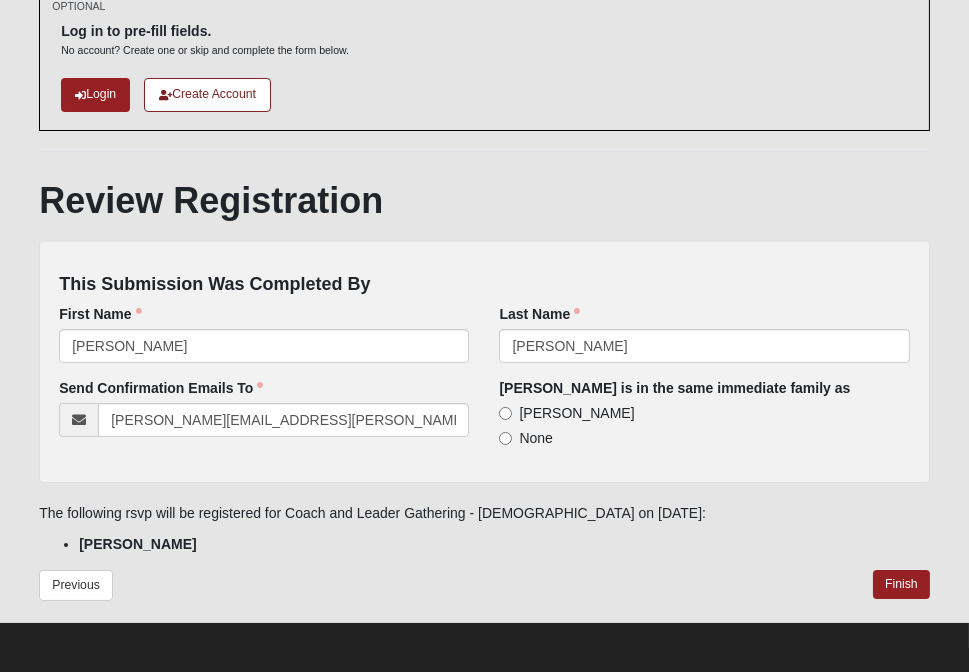 click on "Bruce McNamee None" at bounding box center [704, 425] 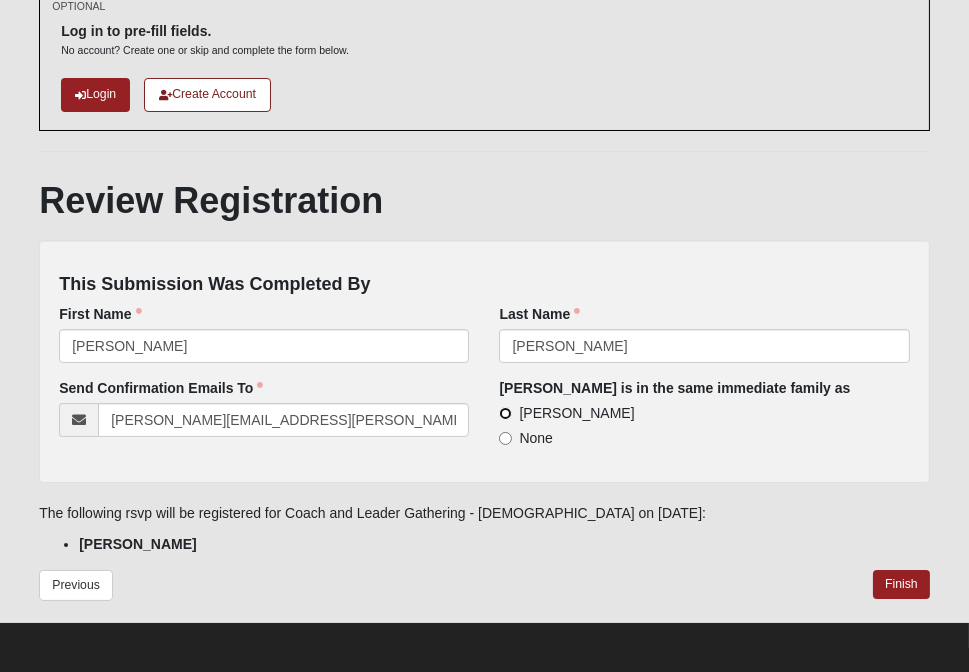 click on "Bruce McNamee" at bounding box center [505, 413] 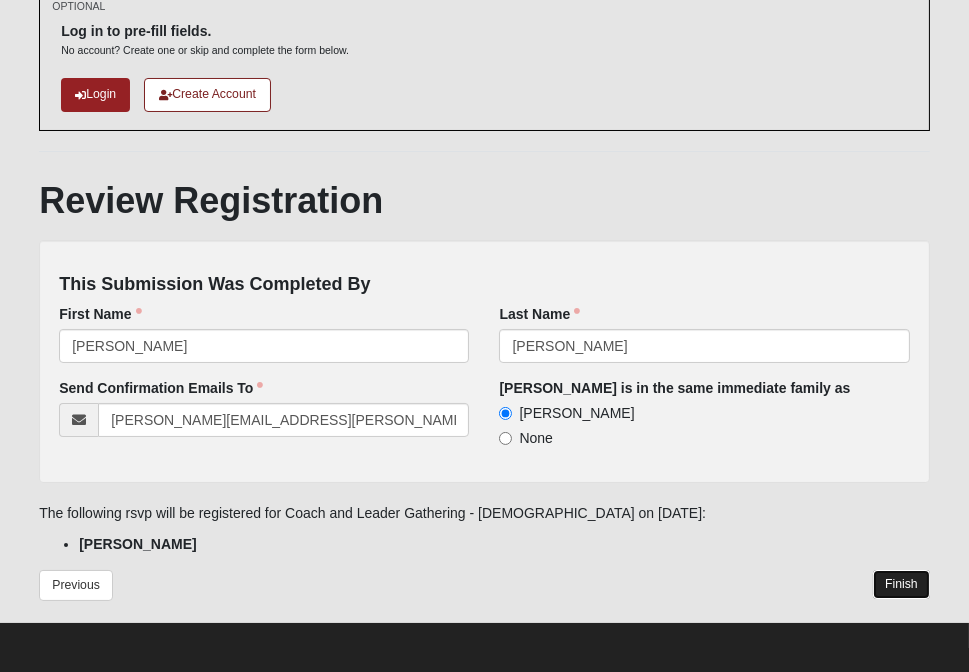 click on "Finish" at bounding box center (901, 584) 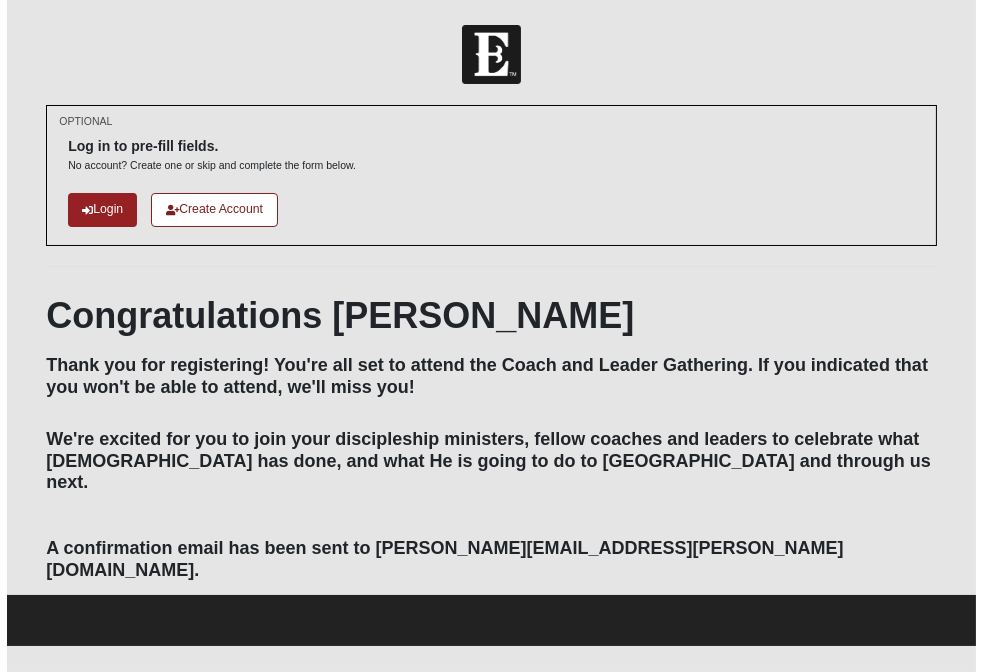 scroll, scrollTop: 0, scrollLeft: 0, axis: both 